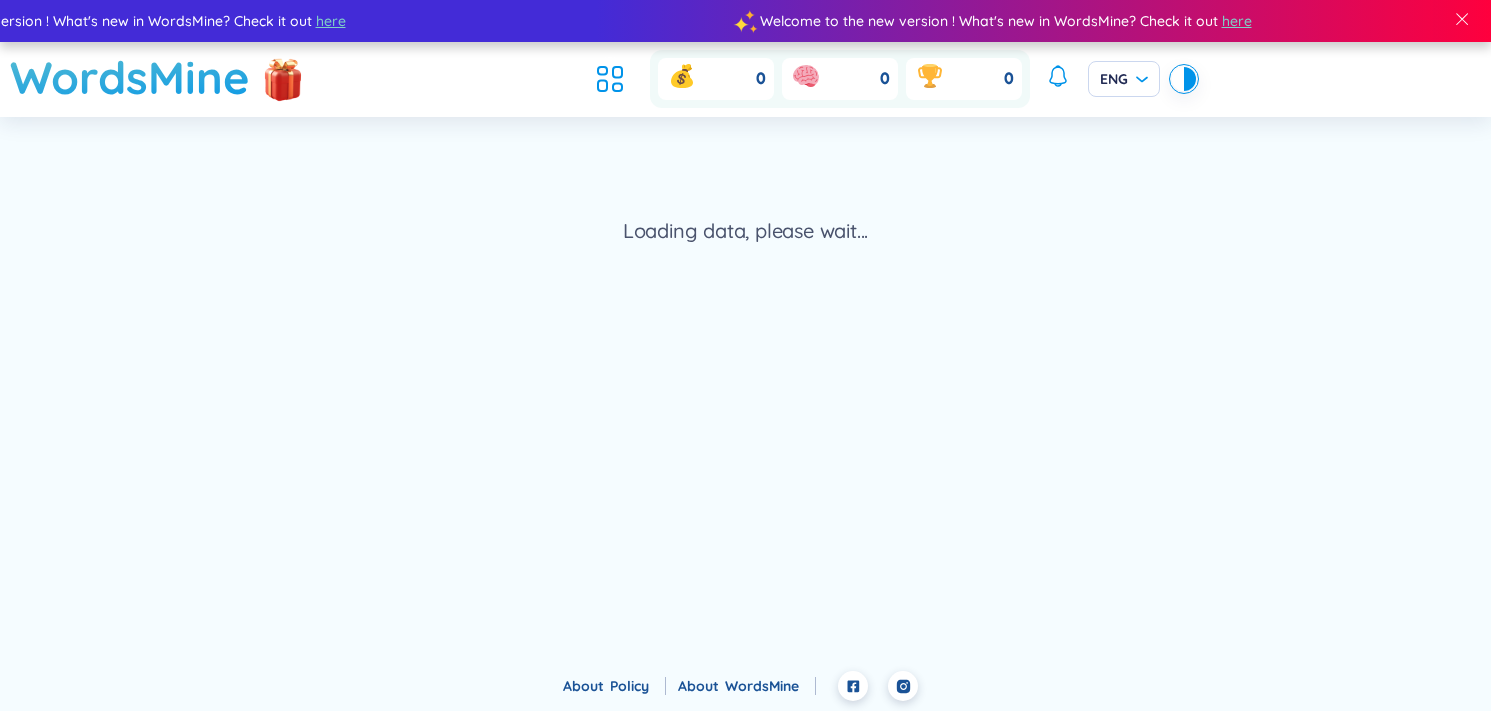 scroll, scrollTop: 0, scrollLeft: 0, axis: both 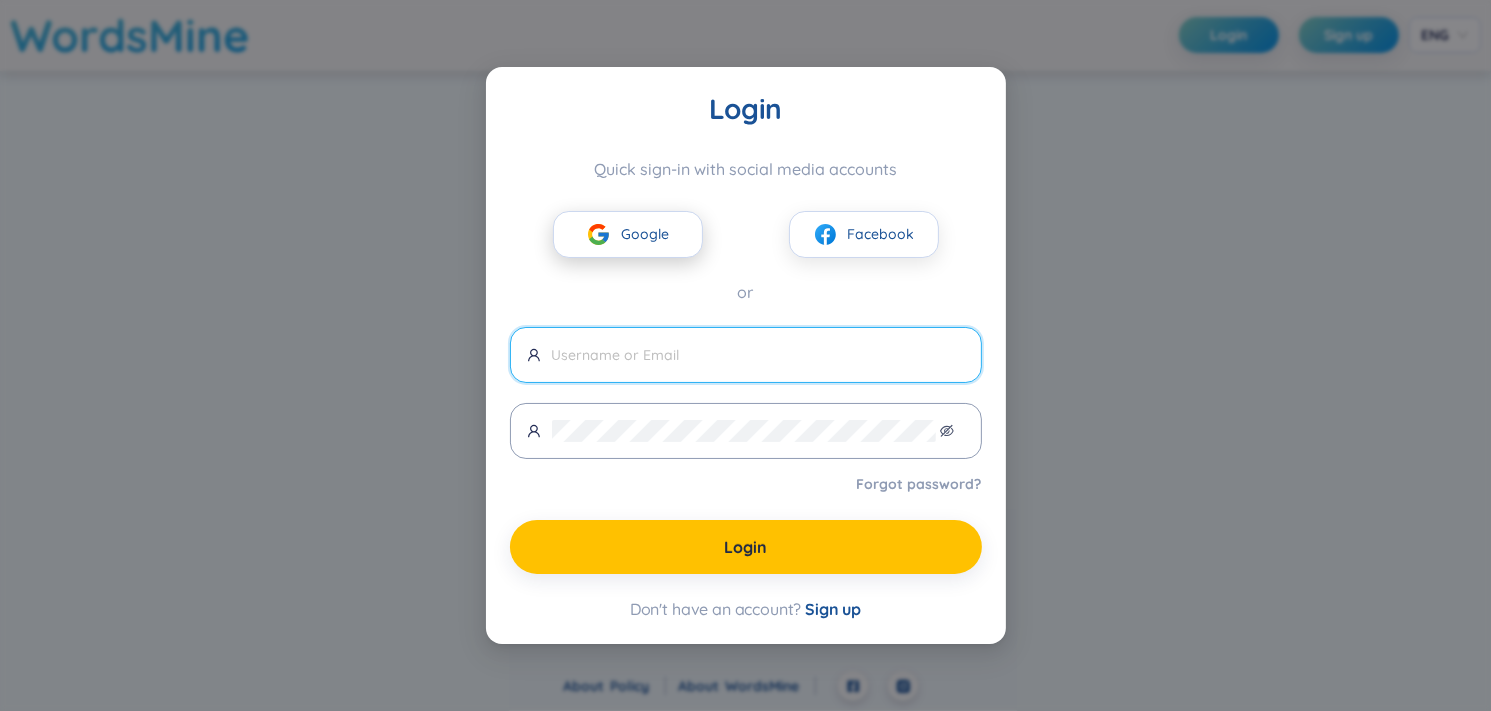 click on "Google" at bounding box center (628, 234) 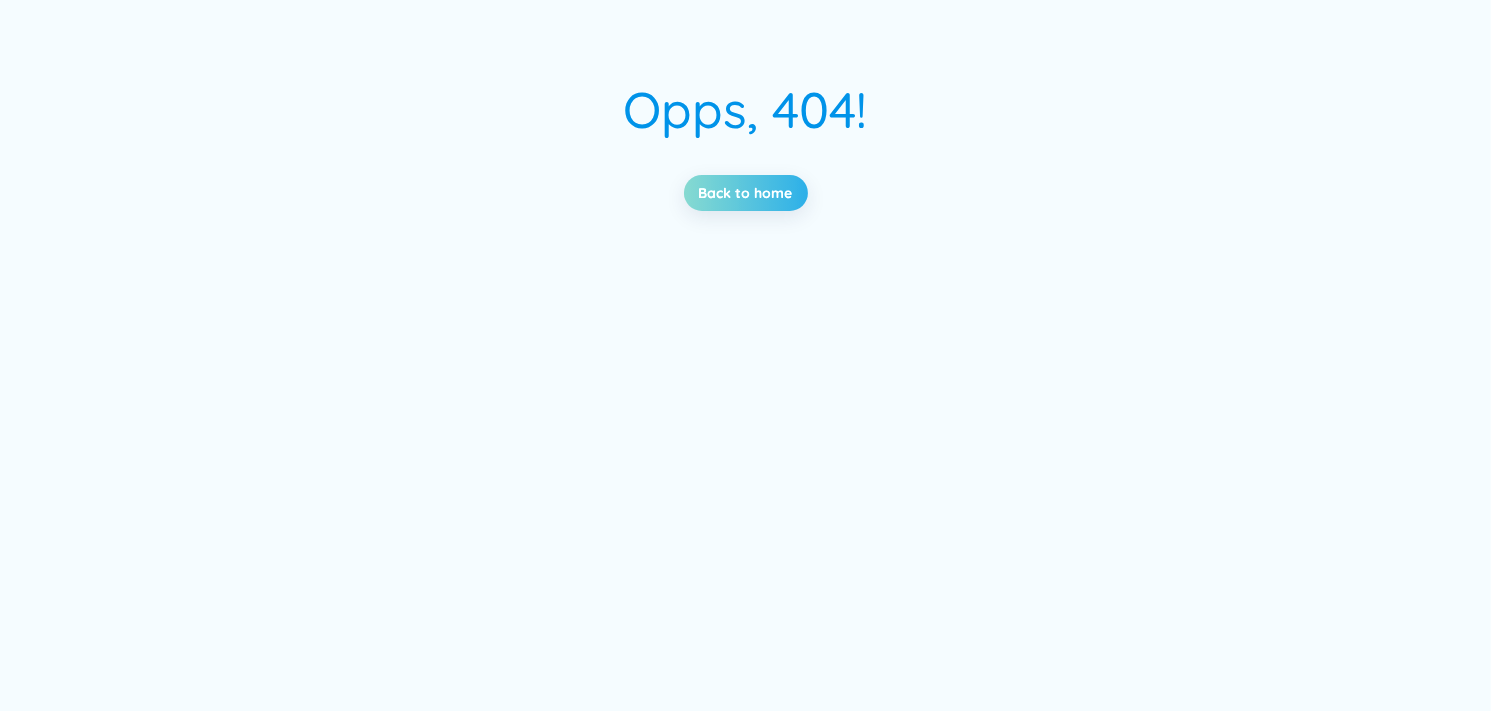 click on "Back to home" at bounding box center [746, 193] 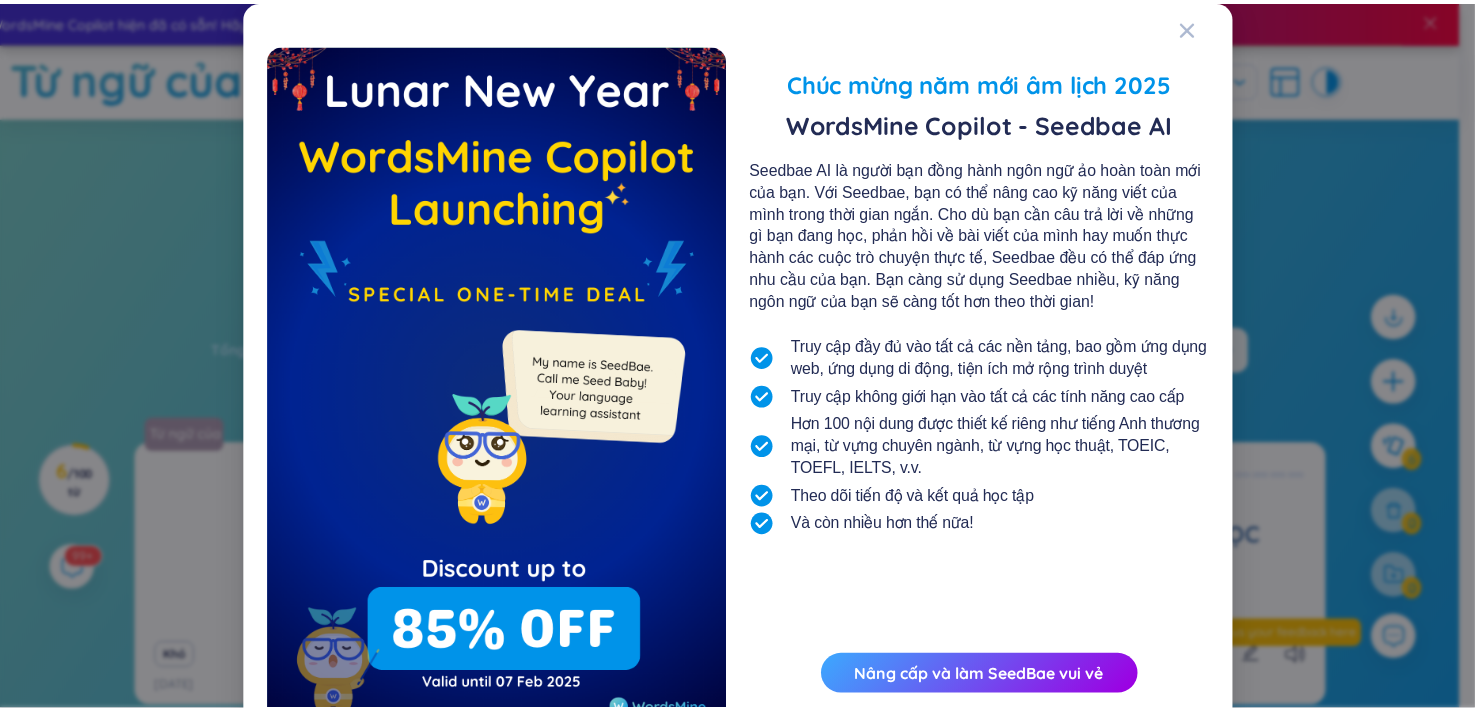 scroll, scrollTop: 91, scrollLeft: 0, axis: vertical 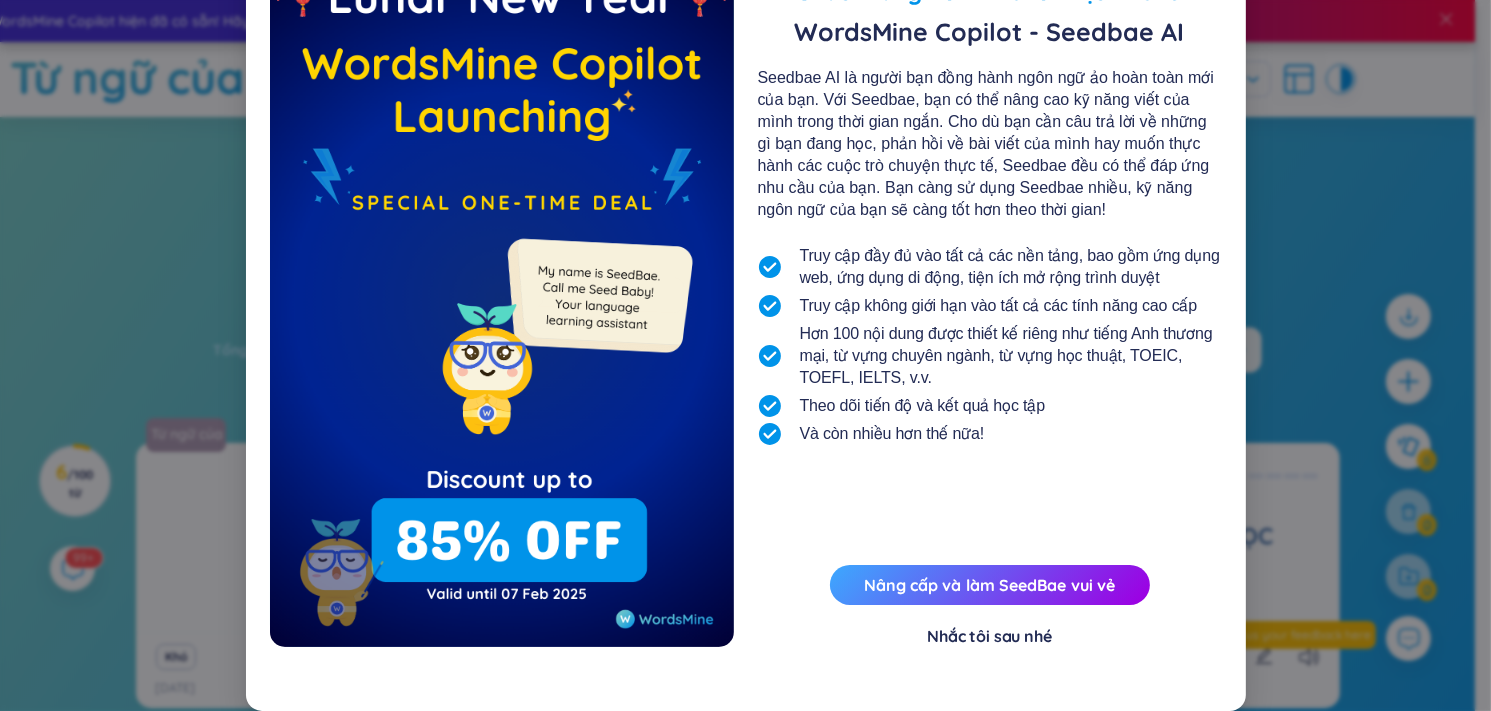click on "Chúc mừng năm mới âm lịch 2025 WordsMine Copilot - Seedbae AI Seedbae AI là người bạn đồng hành ngôn ngữ ảo hoàn toàn mới của bạn. Với Seedbae, bạn có thể nâng cao kỹ năng viết của mình trong thời gian ngắn. Cho dù bạn cần câu trả lời về những gì bạn đang học, phản hồi về bài viết của mình hay muốn thực hành các cuộc trò chuyện thực tế, Seedbae đều có thể đáp ứng nhu cầu của bạn. Bạn càng sử dụng Seedbae nhiều, kỹ năng ngôn ngữ của bạn sẽ càng tốt hơn theo thời gian! Truy cập đầy đủ vào tất cả các nền tảng, bao gồm ứng dụng web, ứng dụng di động, tiện ích mở rộng trình duyệt Truy cập không giới hạn vào tất cả các tính năng cao cấp Hơn 100 nội dung được thiết kế riêng như tiếng Anh thương mại, từ vựng chuyên ngành, từ vựng học thuật, TOEIC, TOEFL, IELTS, v.v. Nhắc tôi sau nhé" at bounding box center (745, 355) 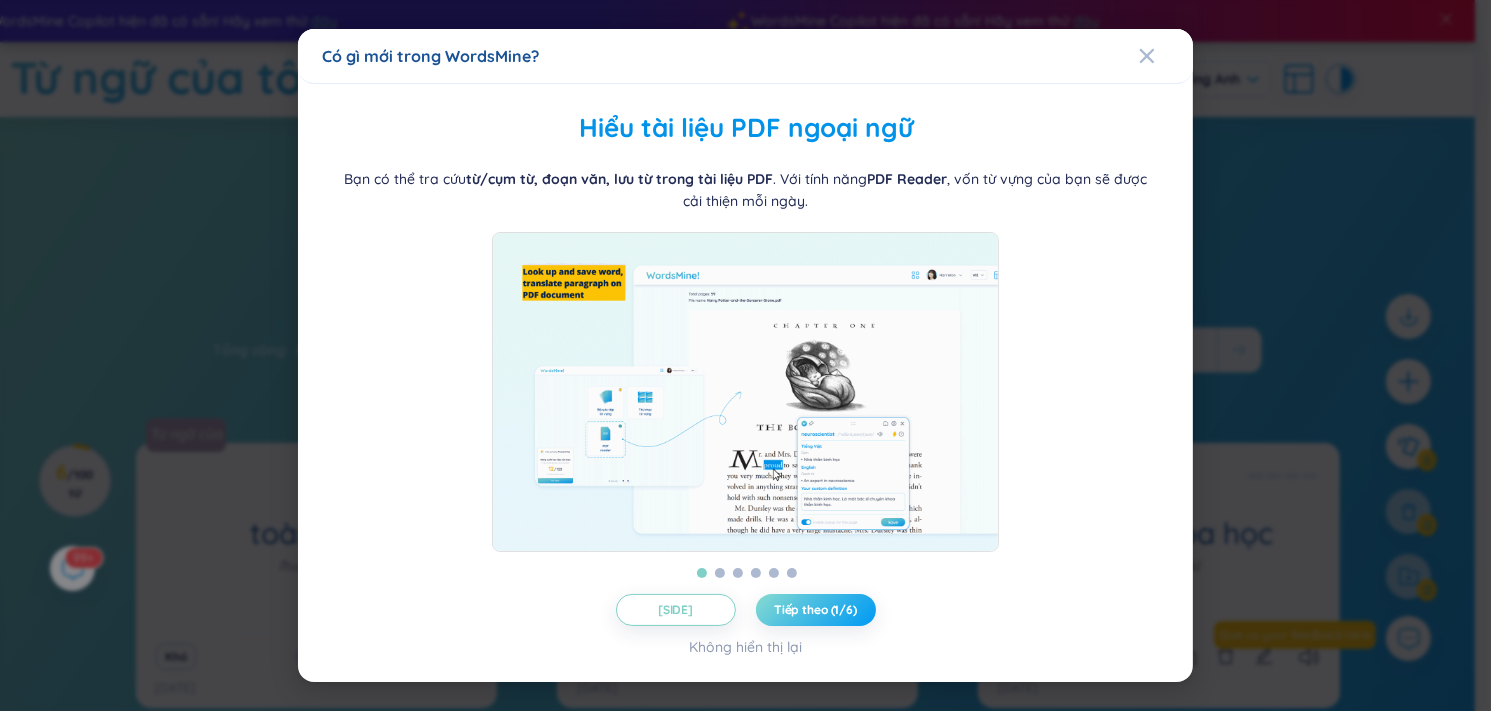 click on "Tiếp theo (1/6)" at bounding box center [815, 609] 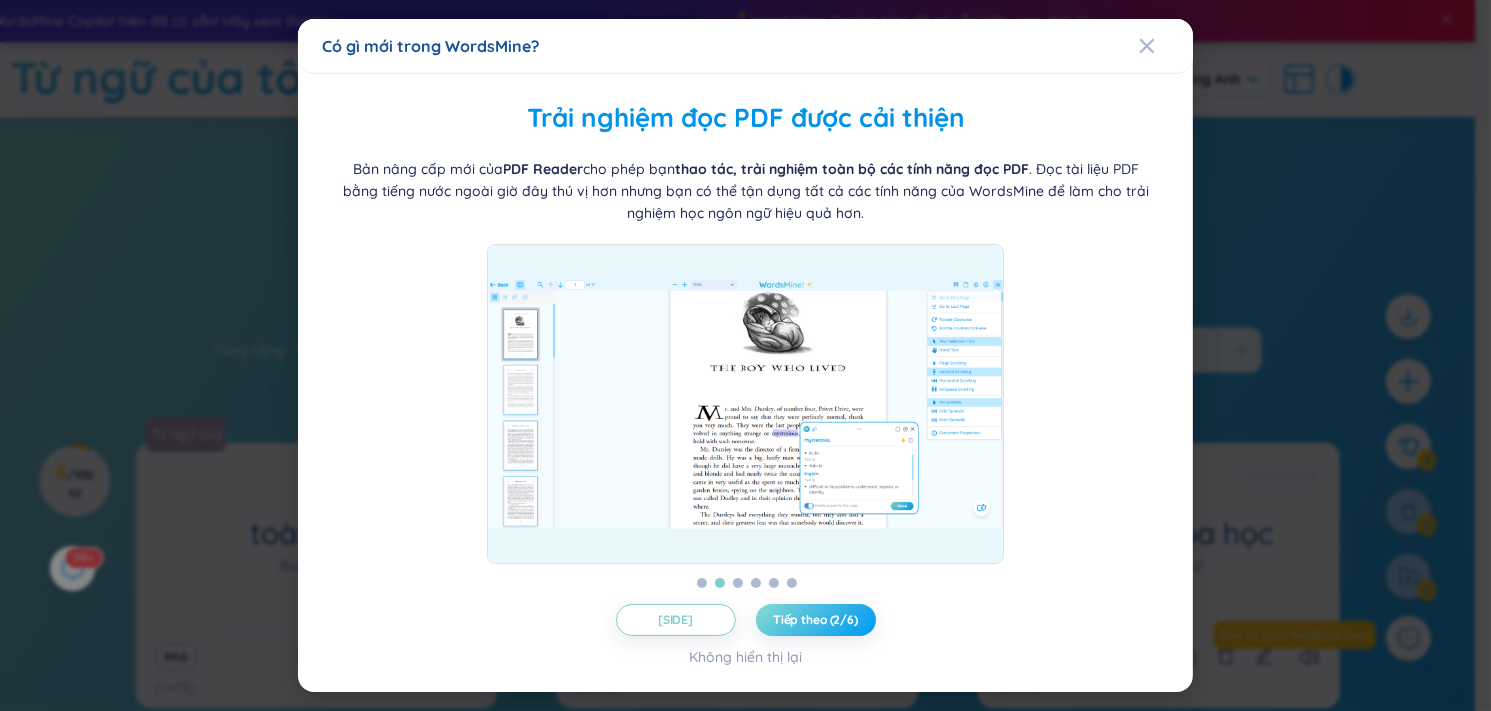 click on "Tiếp theo (2/6)" at bounding box center (815, 619) 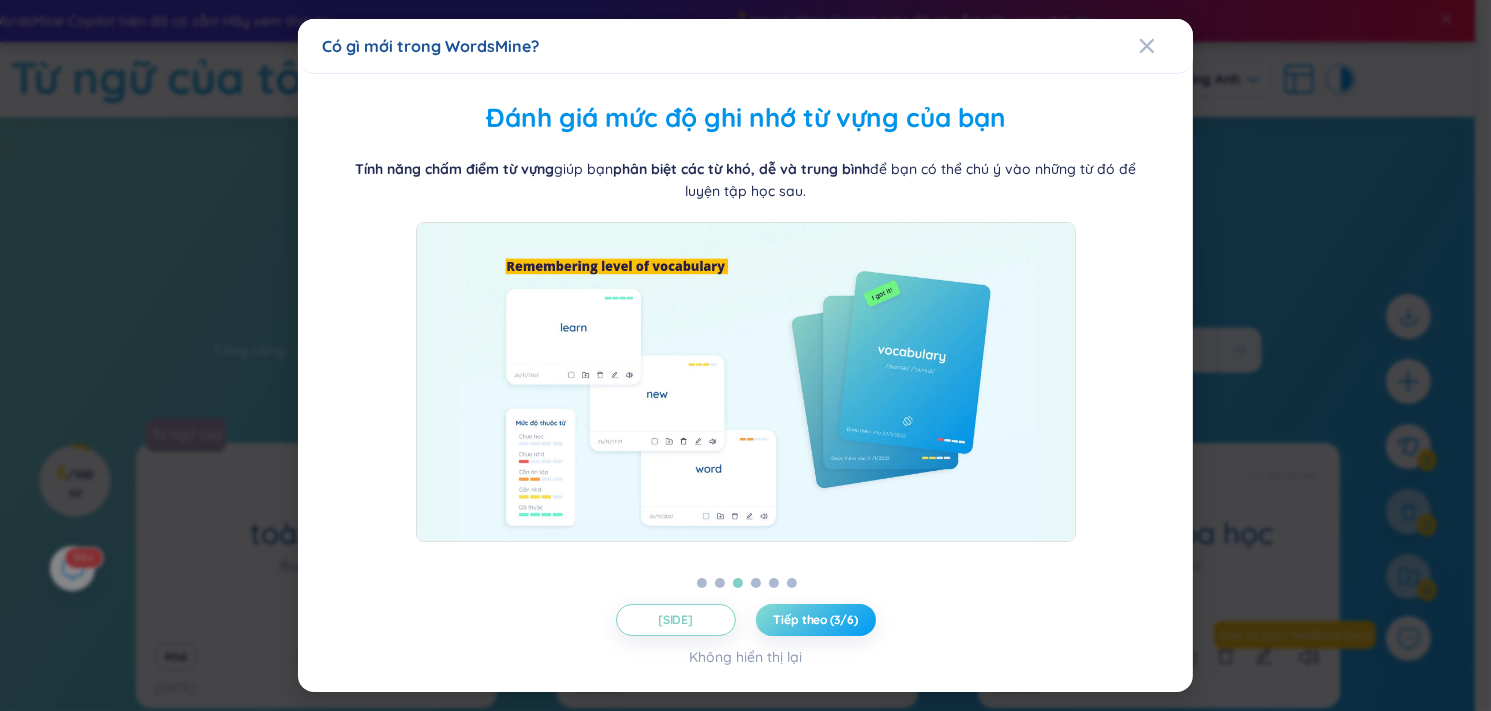 click on "Tiếp theo (3/6)" at bounding box center [815, 620] 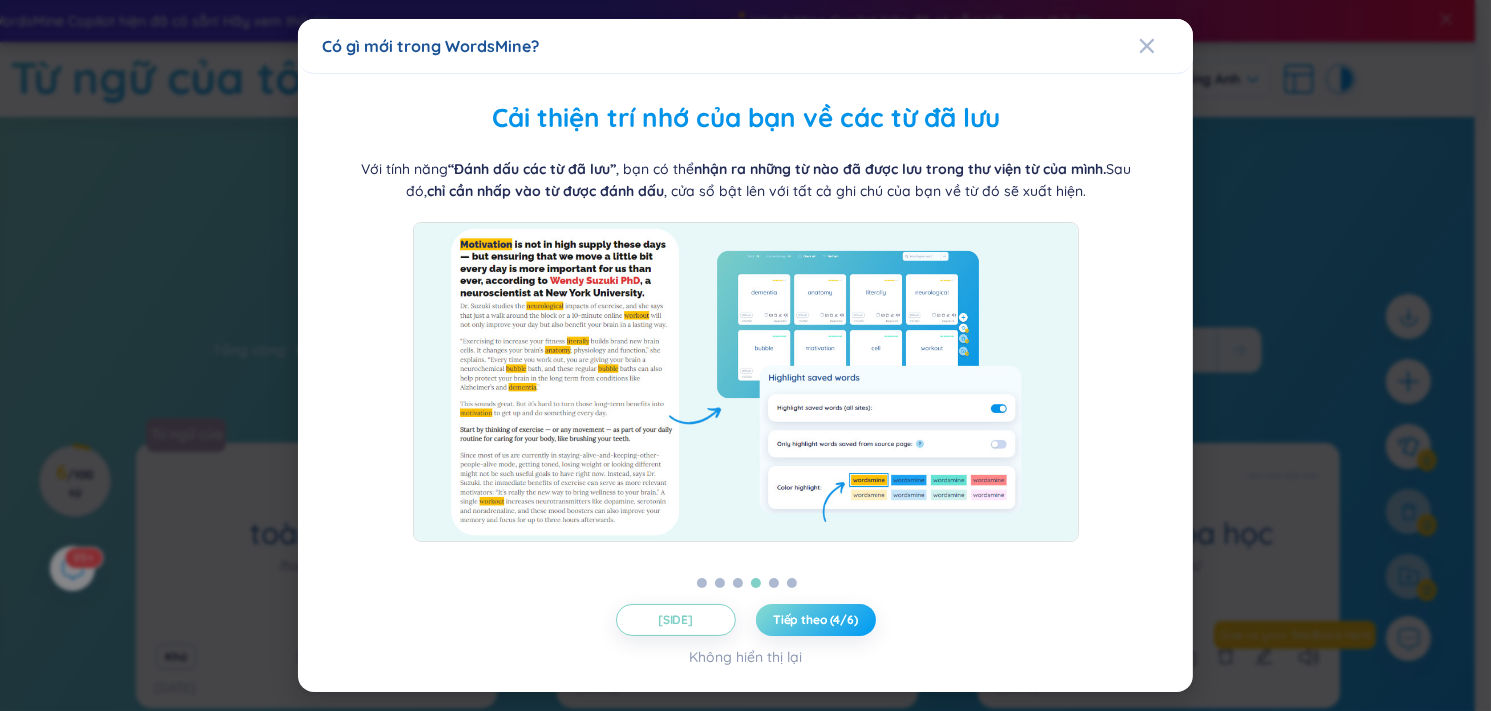 click on "Tiếp theo (4/6)" at bounding box center [815, 619] 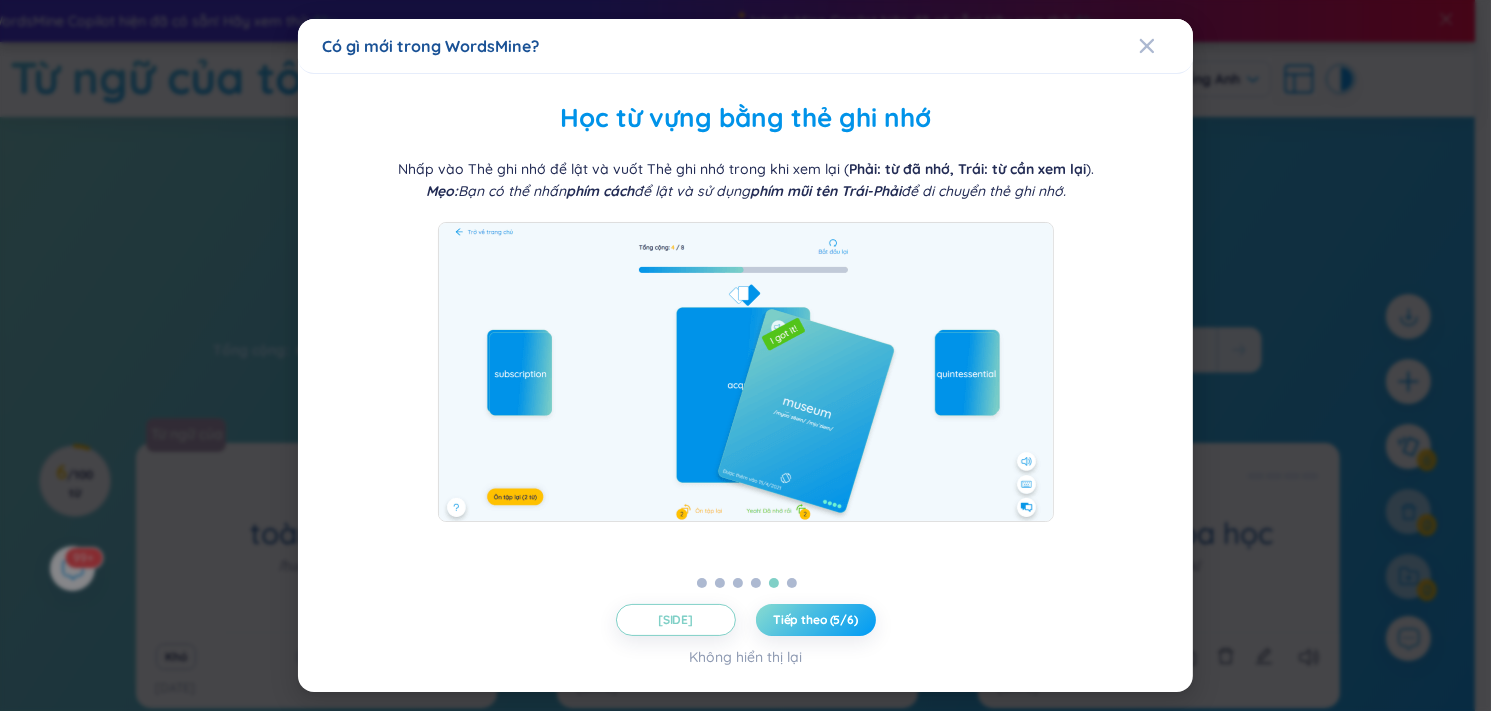 click on "Tiếp theo (5/6)" at bounding box center (815, 619) 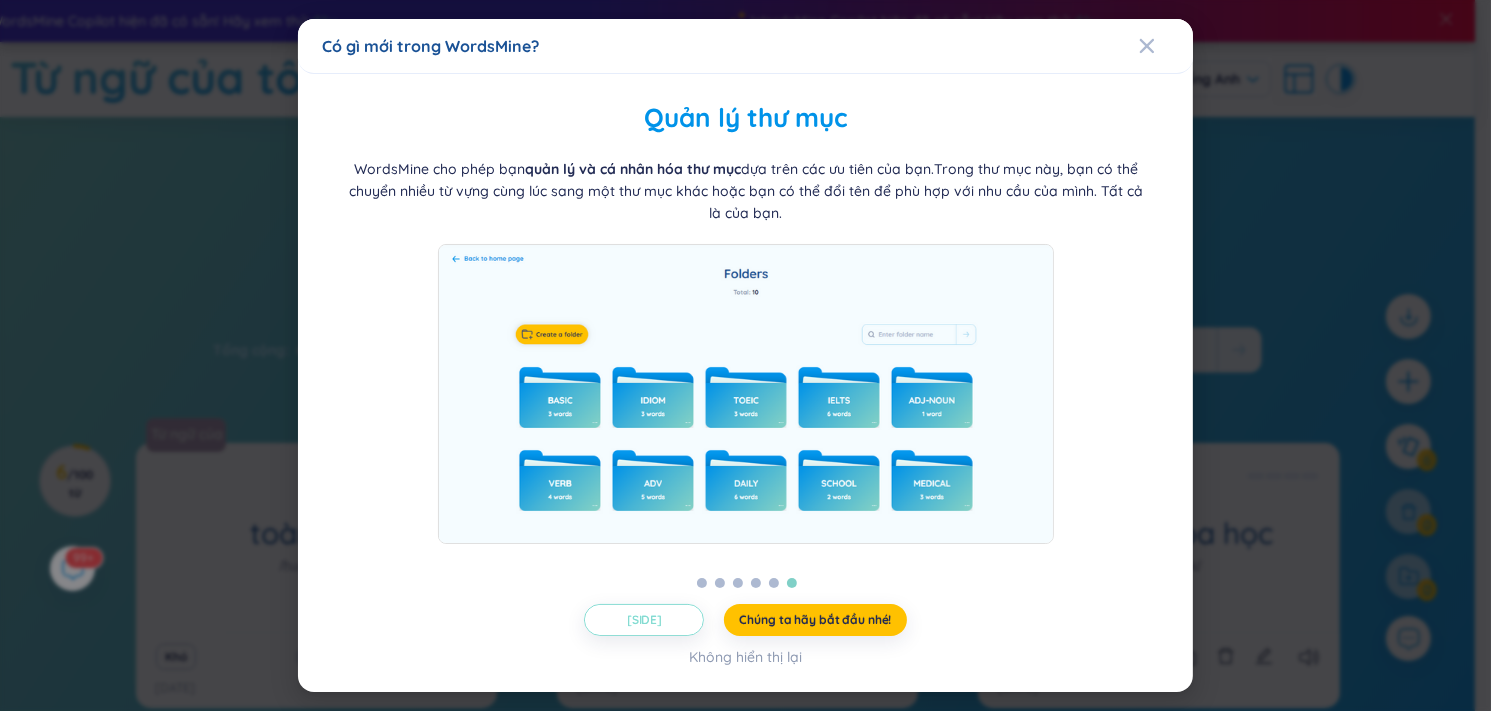 click on "[SIDE]" at bounding box center [644, 620] 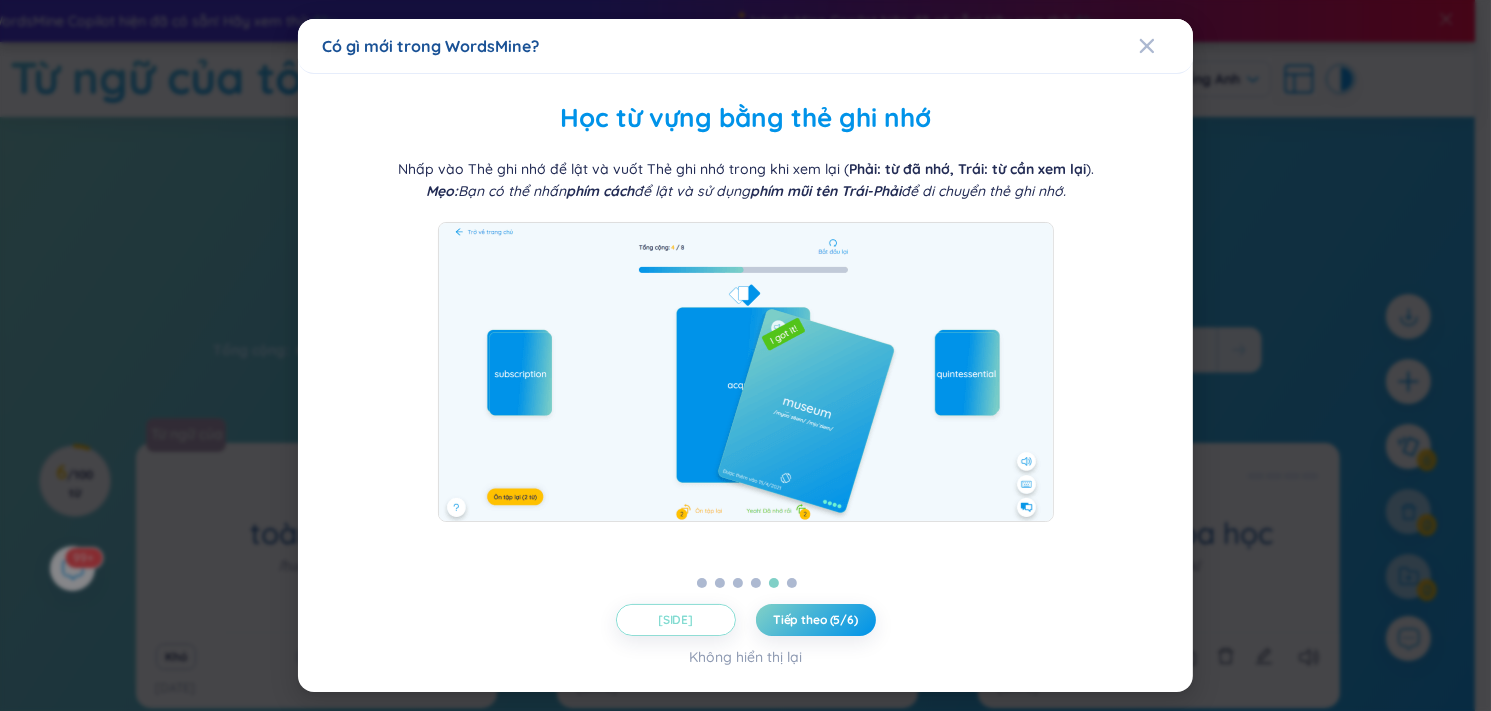 click on "[SIDE]" at bounding box center [675, 619] 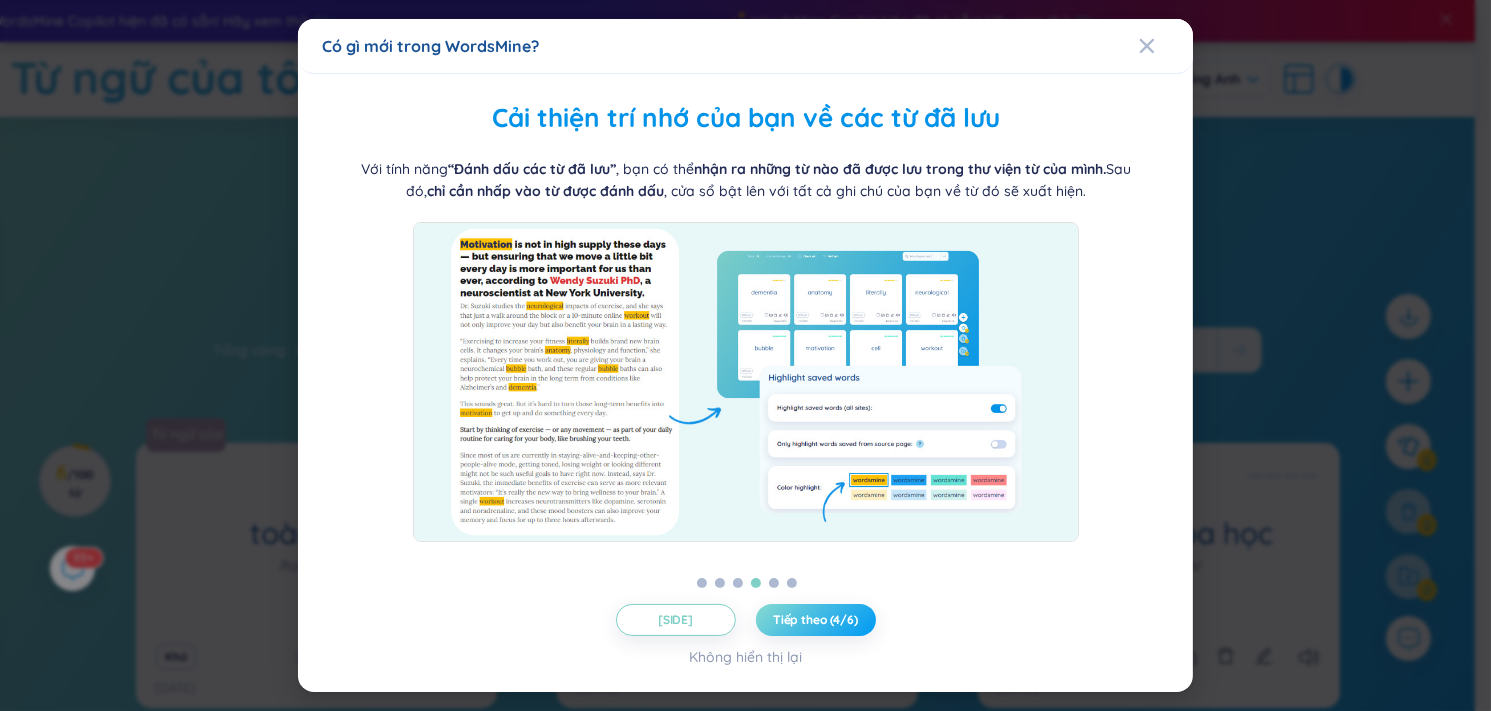 click on "Tiếp theo (4/6)" at bounding box center [815, 619] 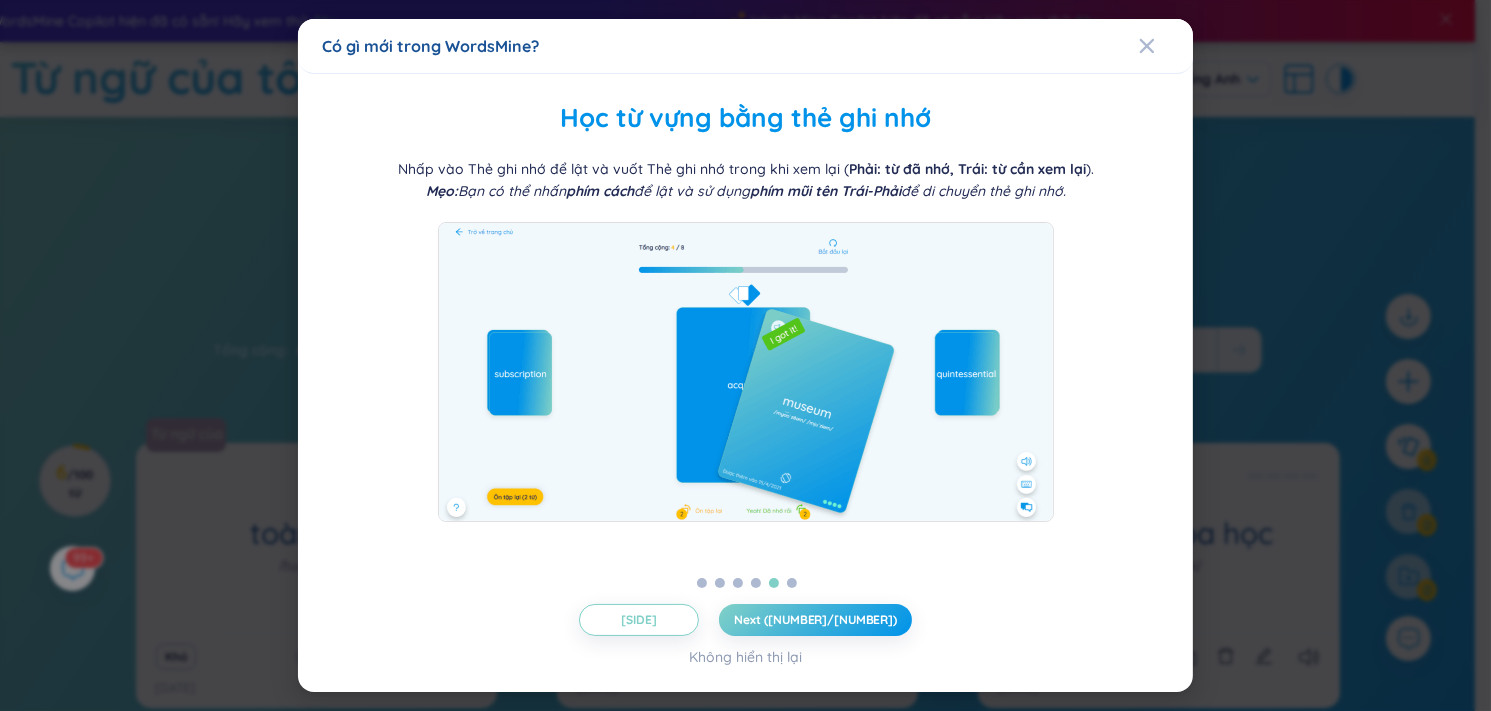 click on "Có gì mới trong WordsMine? Quản lý thư mục WordsMine cho phép bạn  quản lý và cá nhân hóa thư mục  dựa trên các ưu tiên của bạn.  Trong thư mục này, bạn có thể chuyển nhiều từ vựng cùng lúc sang một thư mục khác hoặc bạn có thể đổi tên để phù hợp với nhu cầu của mình. Tất cả là của bạn.   Hiểu tài liệu PDF ngoại ngữ Bạn có thể tra cứu  từ/cụm từ, đoạn văn, lưu từ trong tài liệu PDF  . Với tính năng  PDF Reader  , vốn từ vựng của bạn sẽ được cải thiện mỗi ngày.   Trải nghiệm đọc PDF được cải thiện Bản nâng cấp mới của  PDF Reader  cho phép bạn  thao tác, trải nghiệm toàn bộ các tính năng đọc PDF  . Đọc tài liệu PDF bằng tiếng nước ngoài giờ đây thú vị hơn nhưng bạn có thể tận dụng tất cả các tính năng của WordsMine để làm cho trải nghiệm học ngôn ngữ hiệu quả hơn." at bounding box center (745, 355) 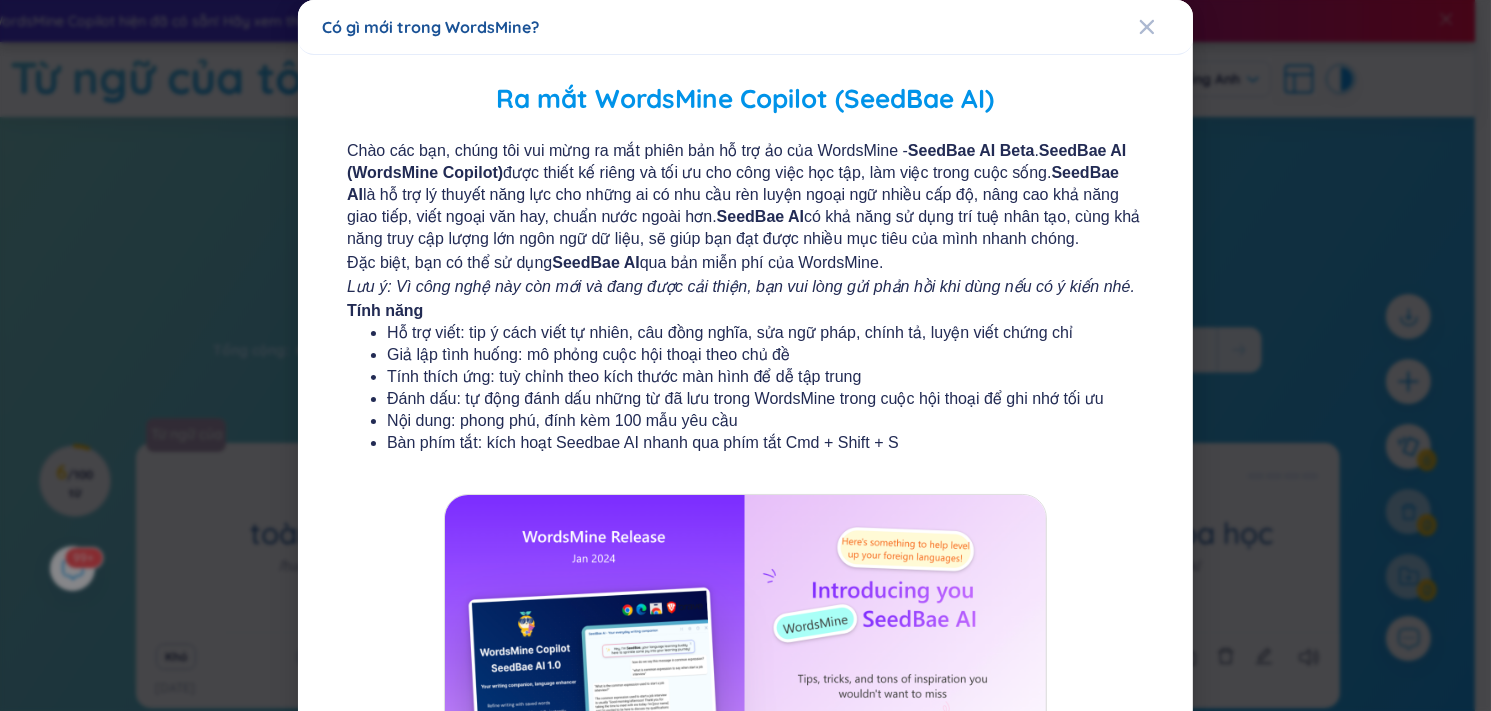 click on "Có gì mới trong WordsMine?" at bounding box center [745, 27] 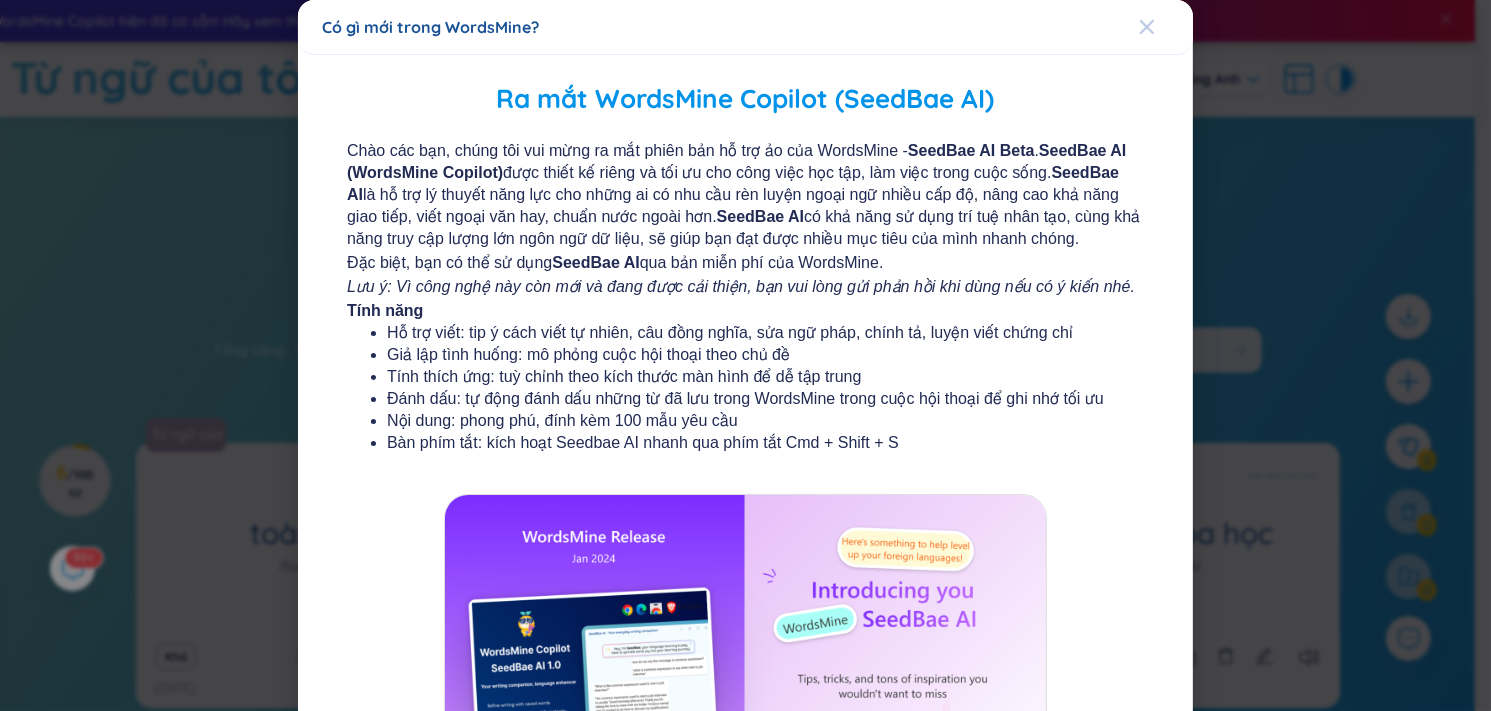 click at bounding box center [1147, 27] 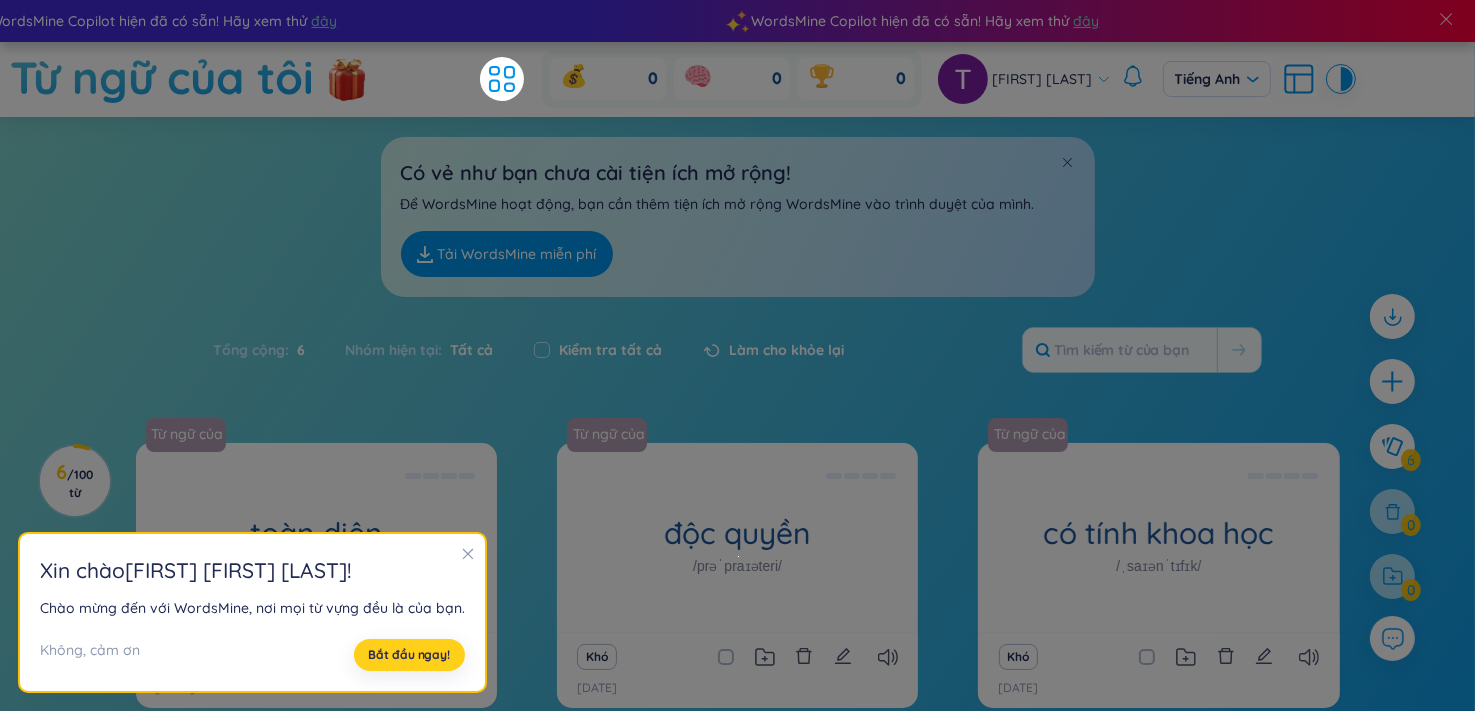 click on "Bắt đầu ngay!" at bounding box center [409, 655] 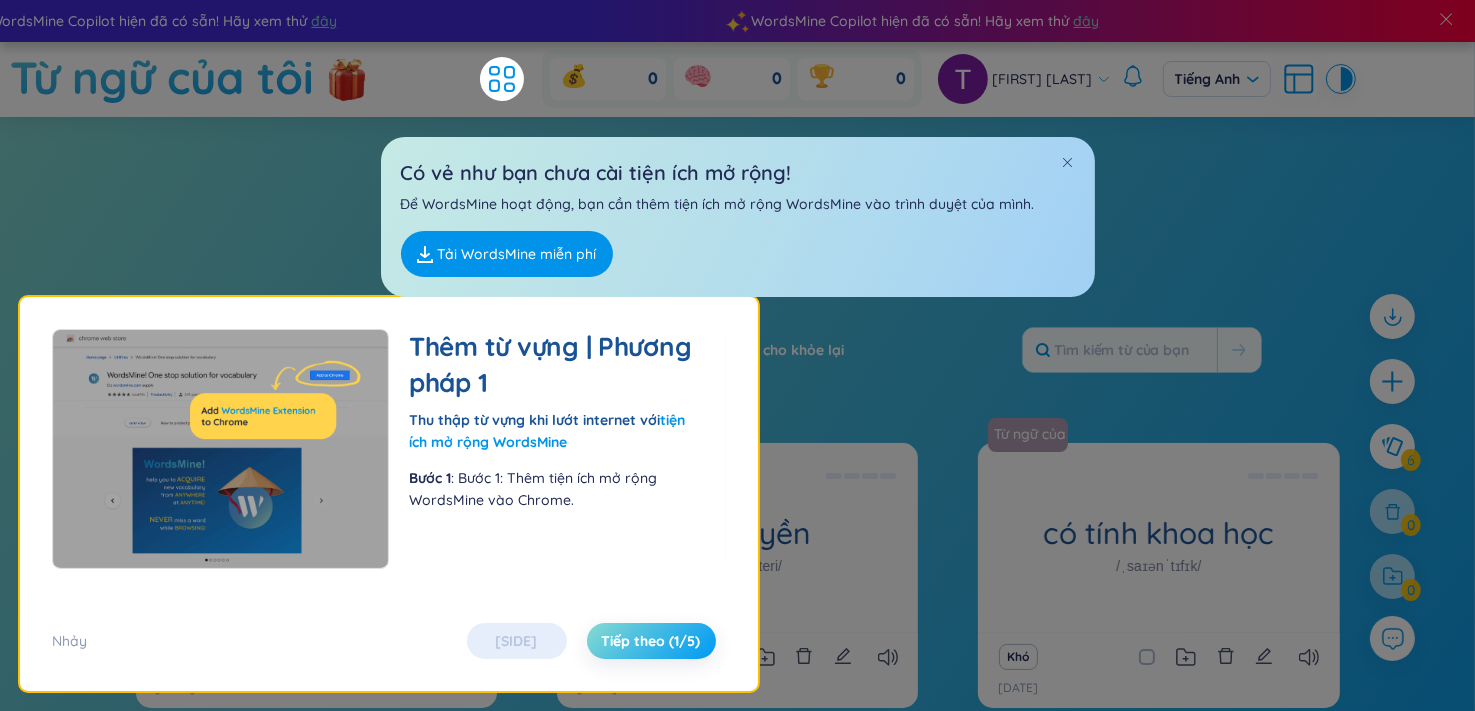 click on "Tiếp theo (1/5)" at bounding box center [651, 641] 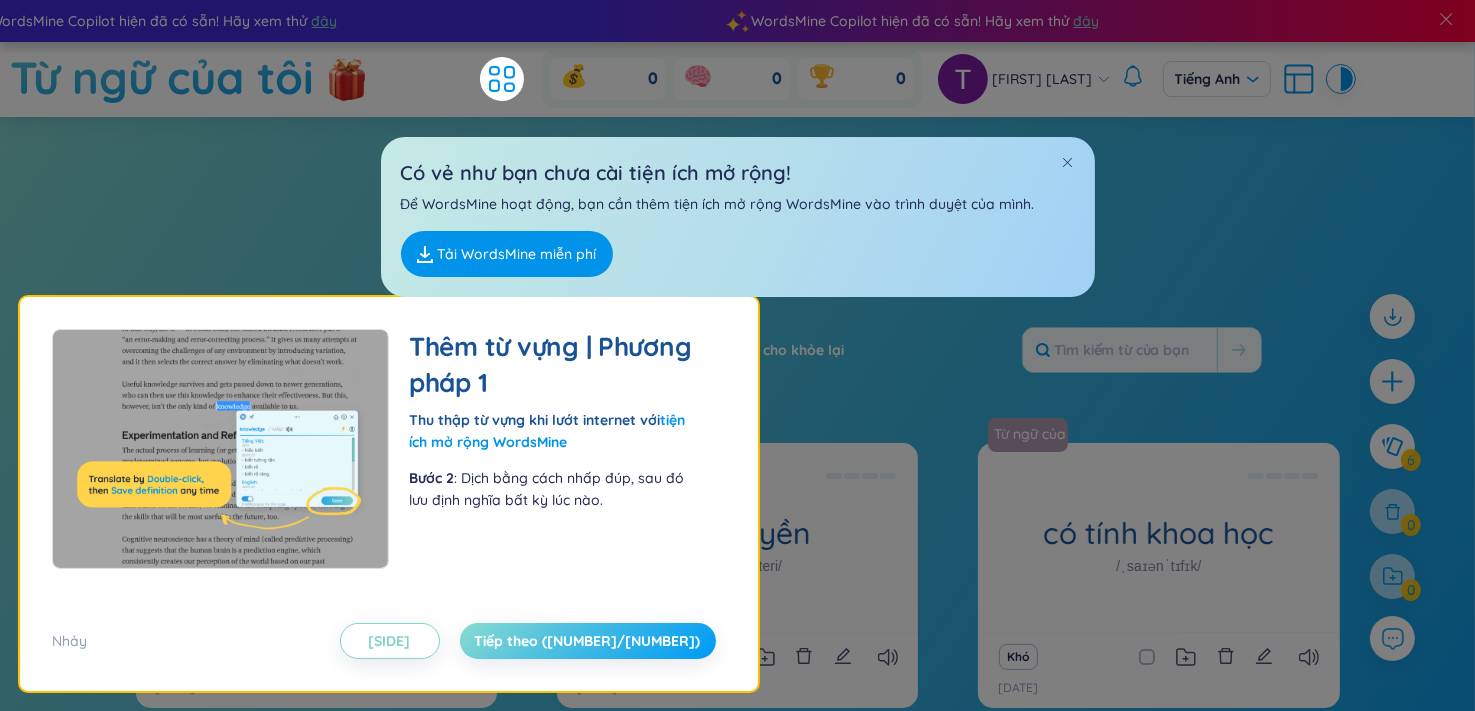 click on "Tiếp theo ([NUMBER]/[NUMBER])" at bounding box center (588, 641) 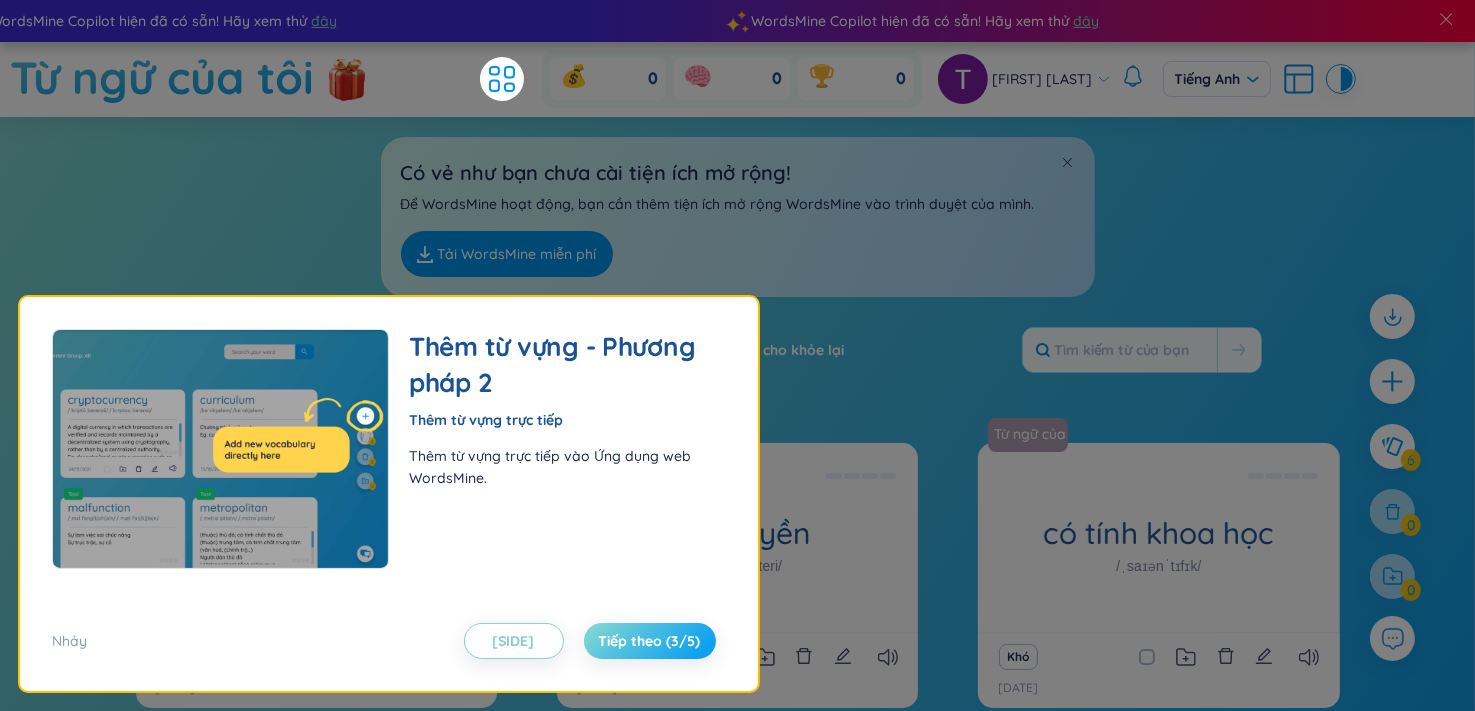 click on "Tiếp theo (3/5)" at bounding box center [650, 641] 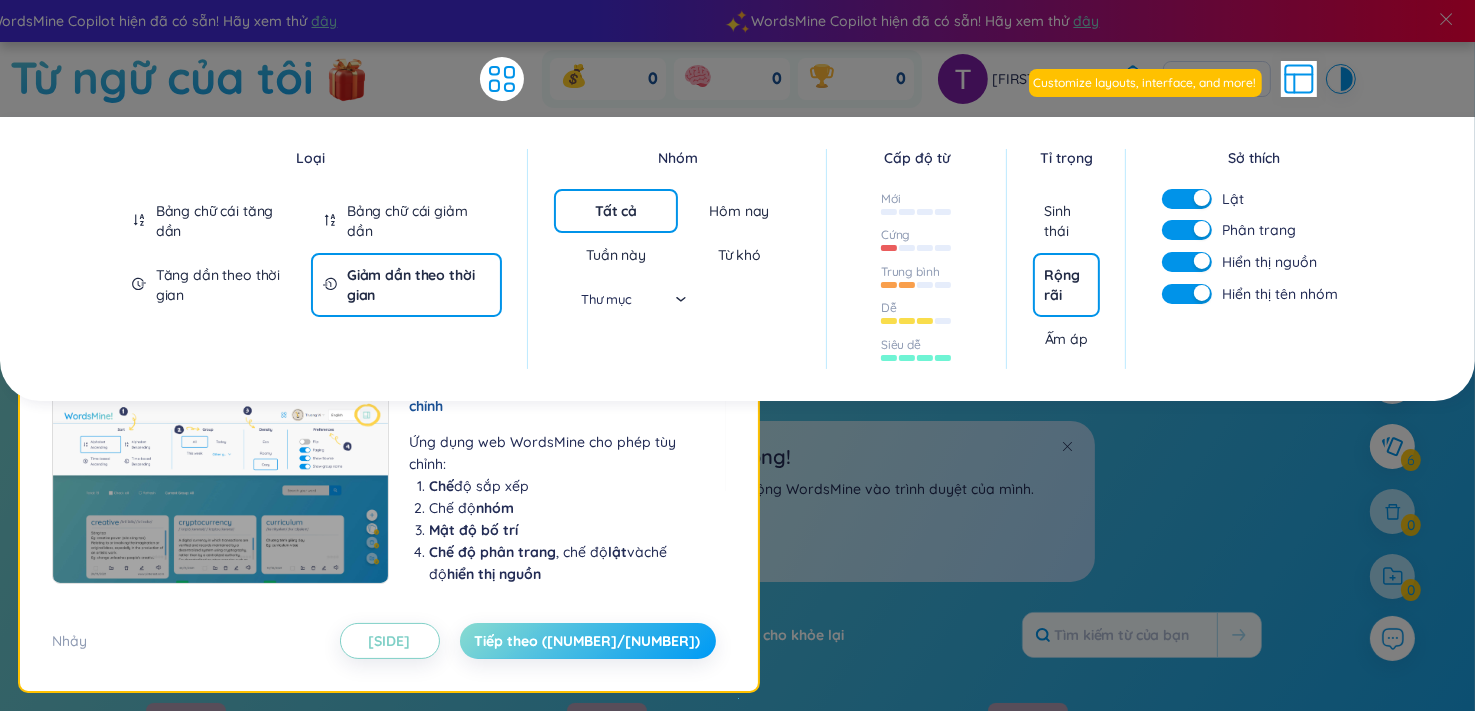 click on "Tiếp theo ([NUMBER]/[NUMBER])" at bounding box center [588, 641] 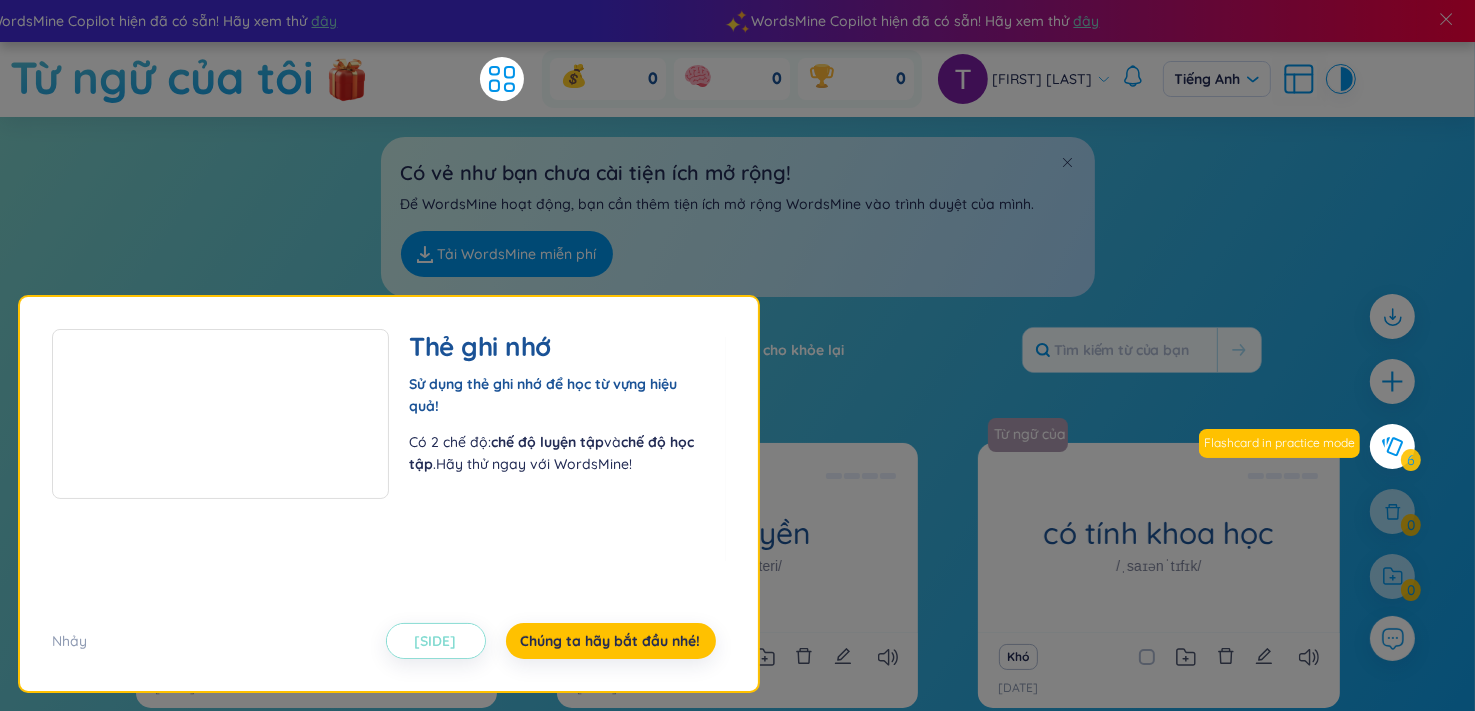 click on "[SIDE]" at bounding box center (436, 641) 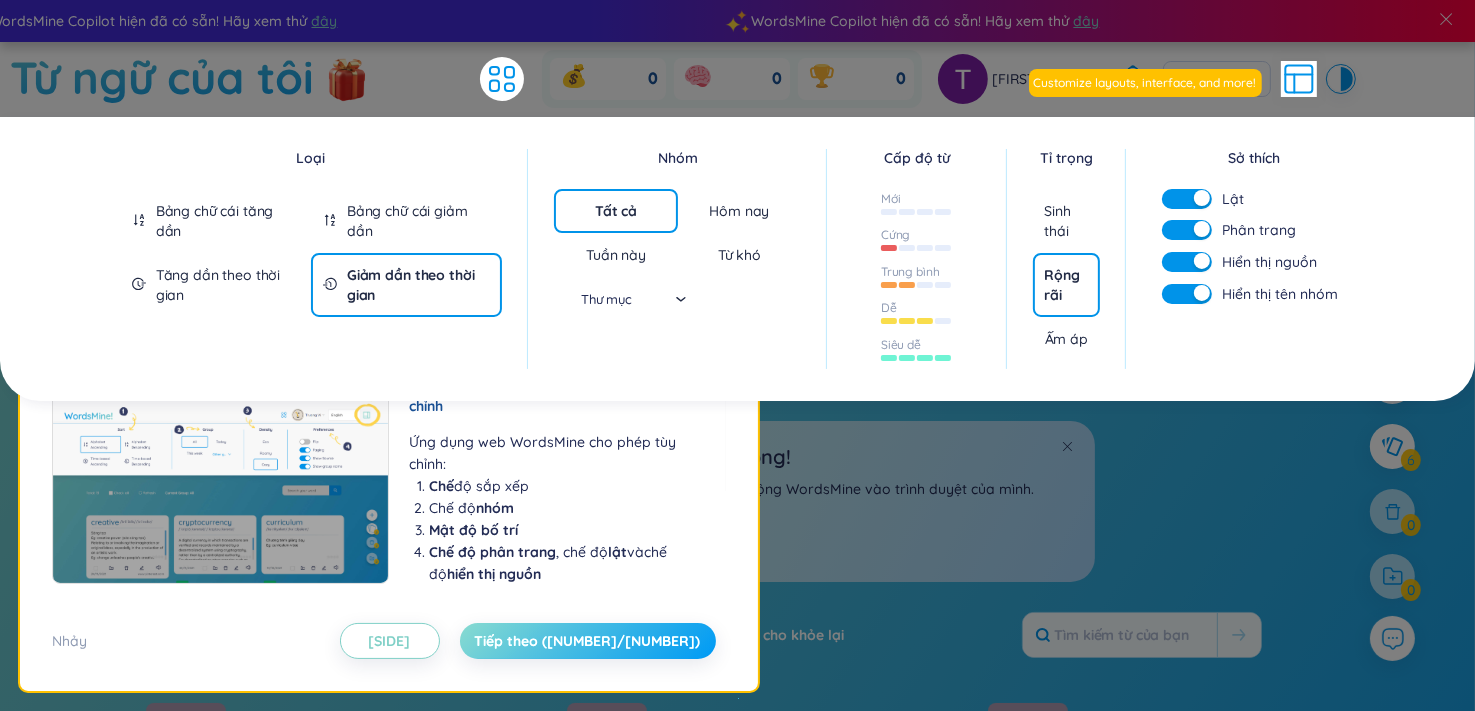 click on "Tiếp theo ([NUMBER]/[NUMBER])" at bounding box center [588, 641] 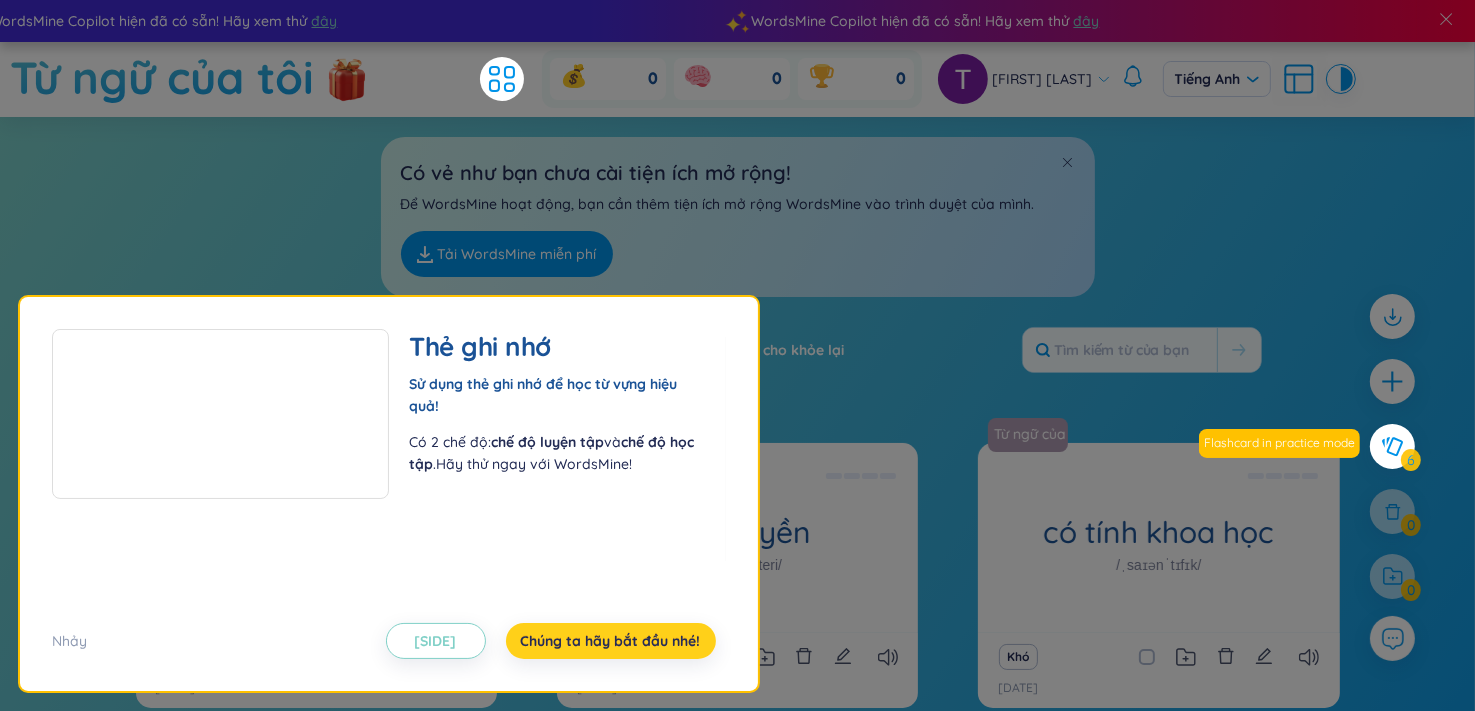 click on "Chúng ta hãy bắt đầu nhé!" at bounding box center [611, 641] 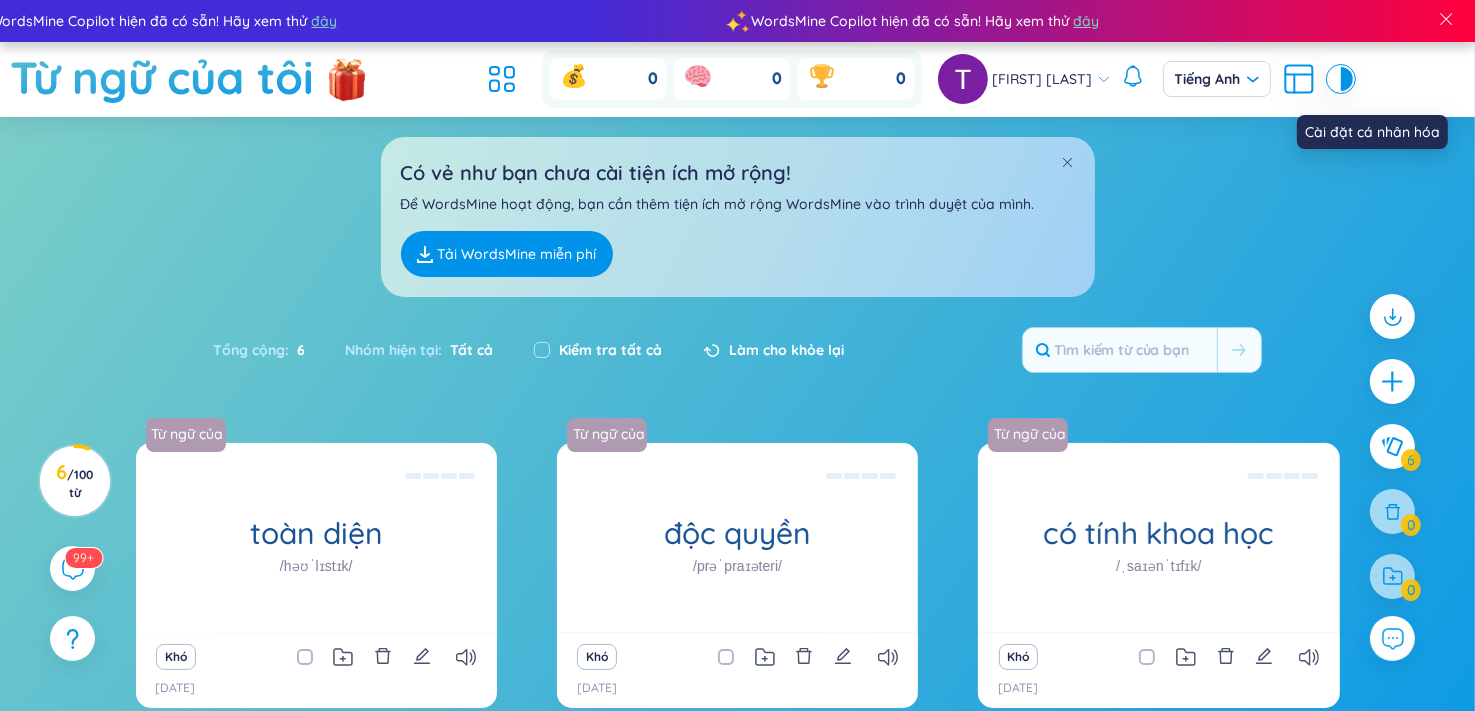 click at bounding box center (1299, 79) 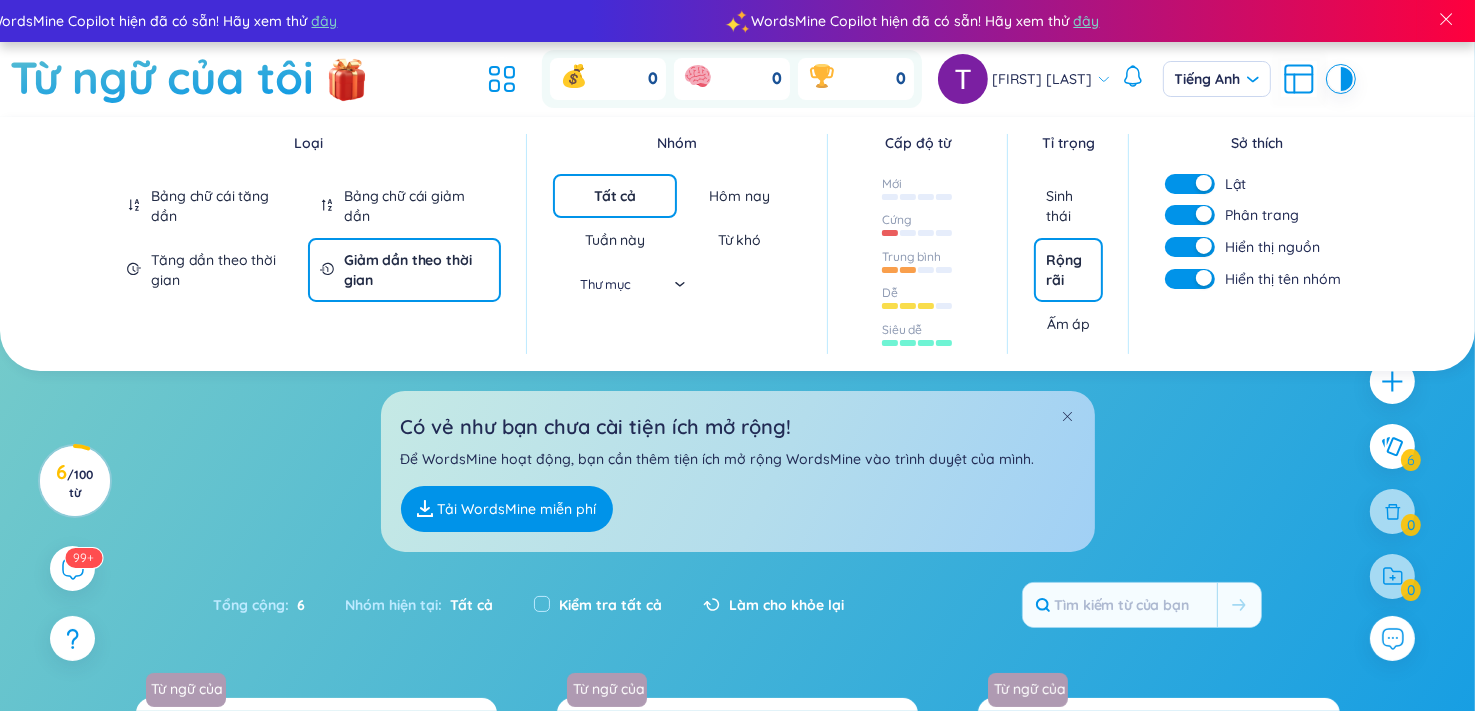 click on "Hôm nay" at bounding box center (615, 196) 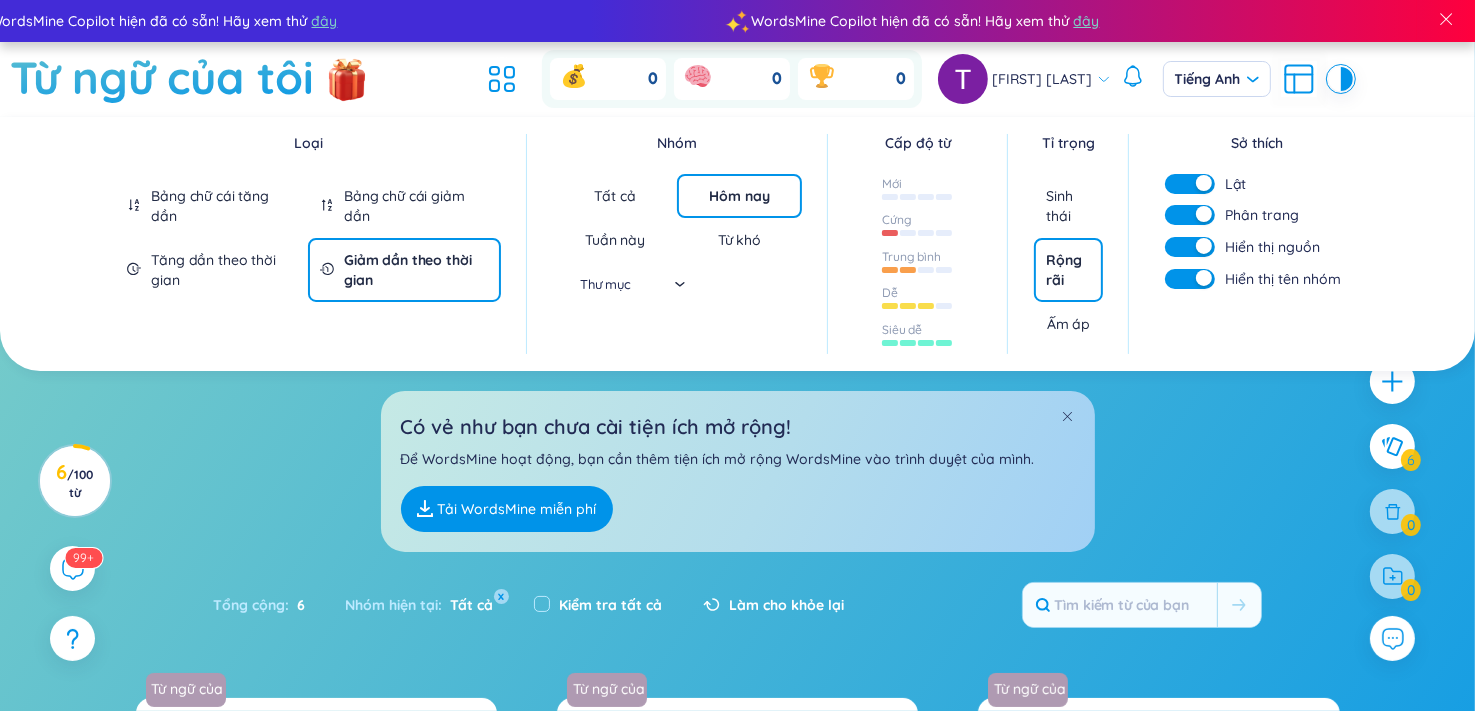 click on "Từ khó" at bounding box center (614, 196) 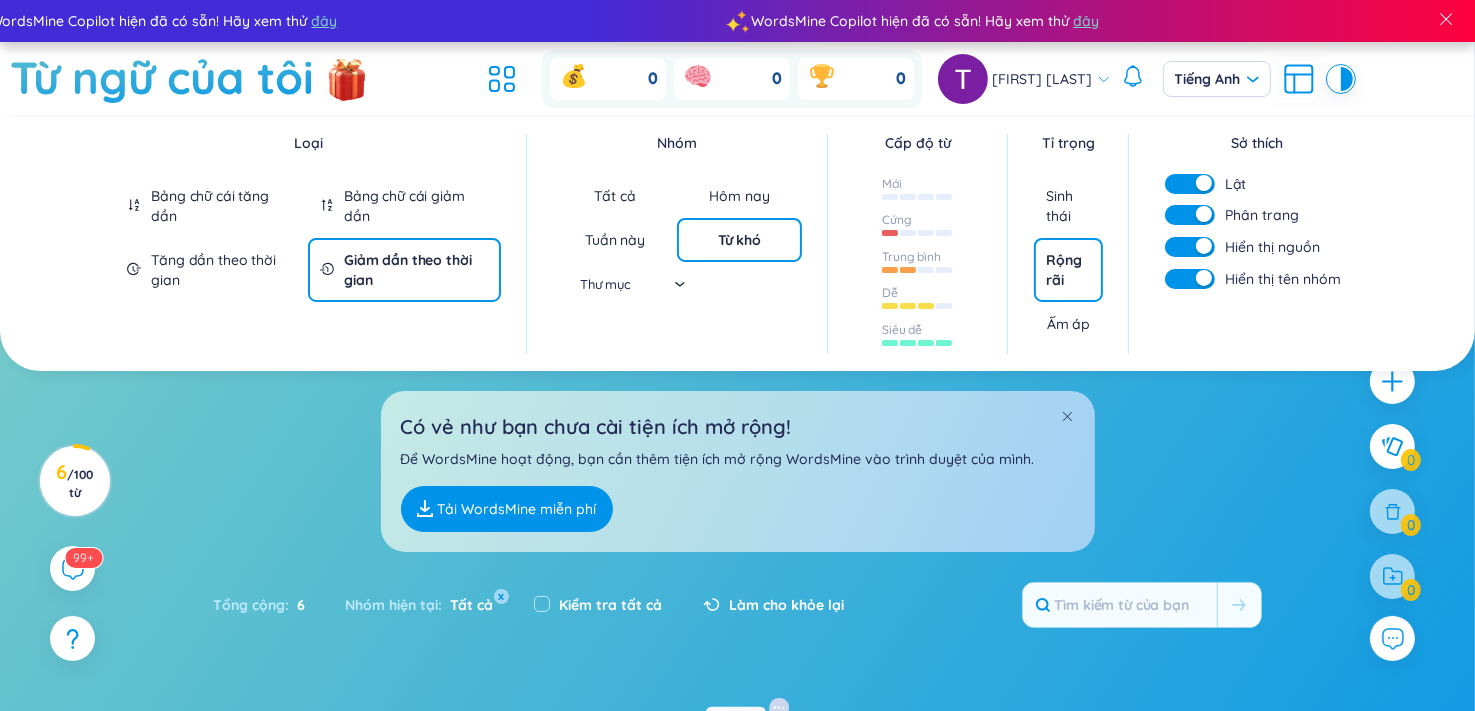 click on "Hôm nay" at bounding box center (615, 196) 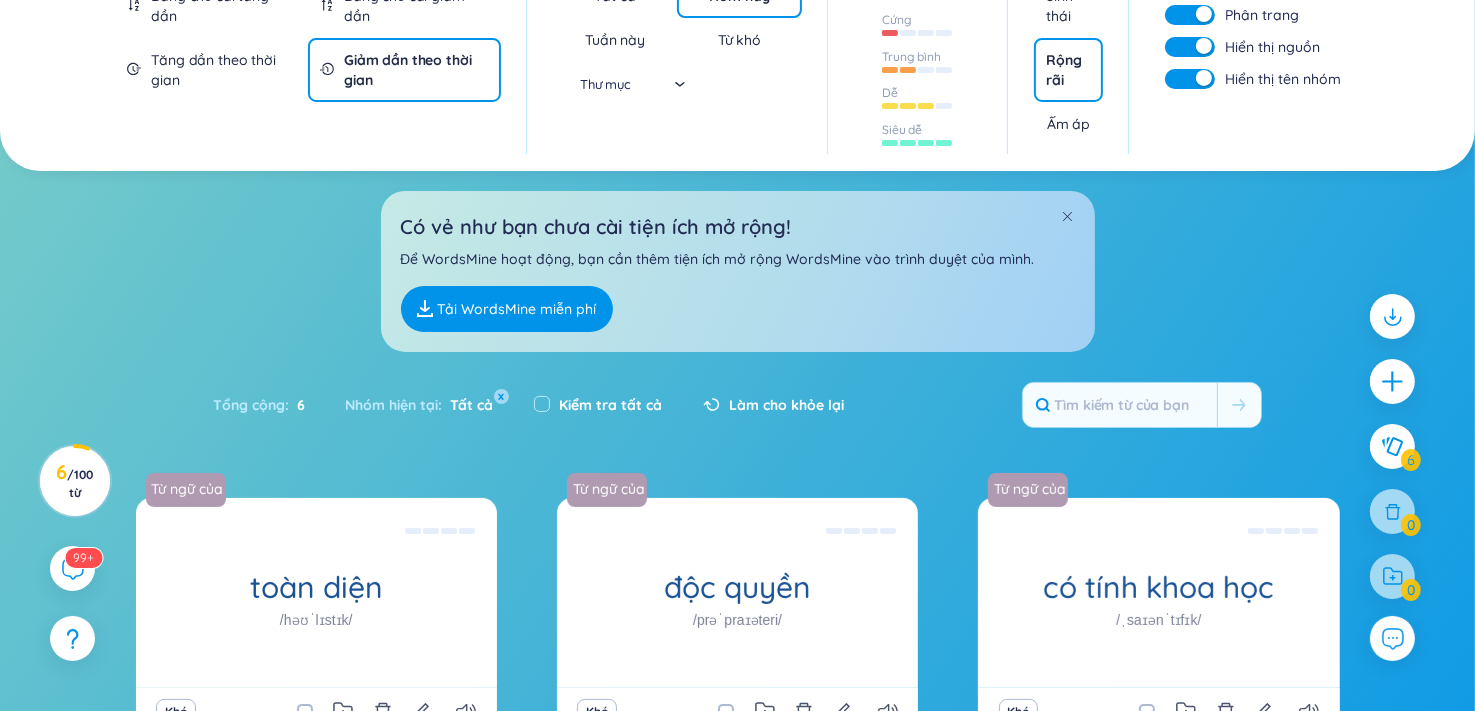 scroll, scrollTop: 0, scrollLeft: 0, axis: both 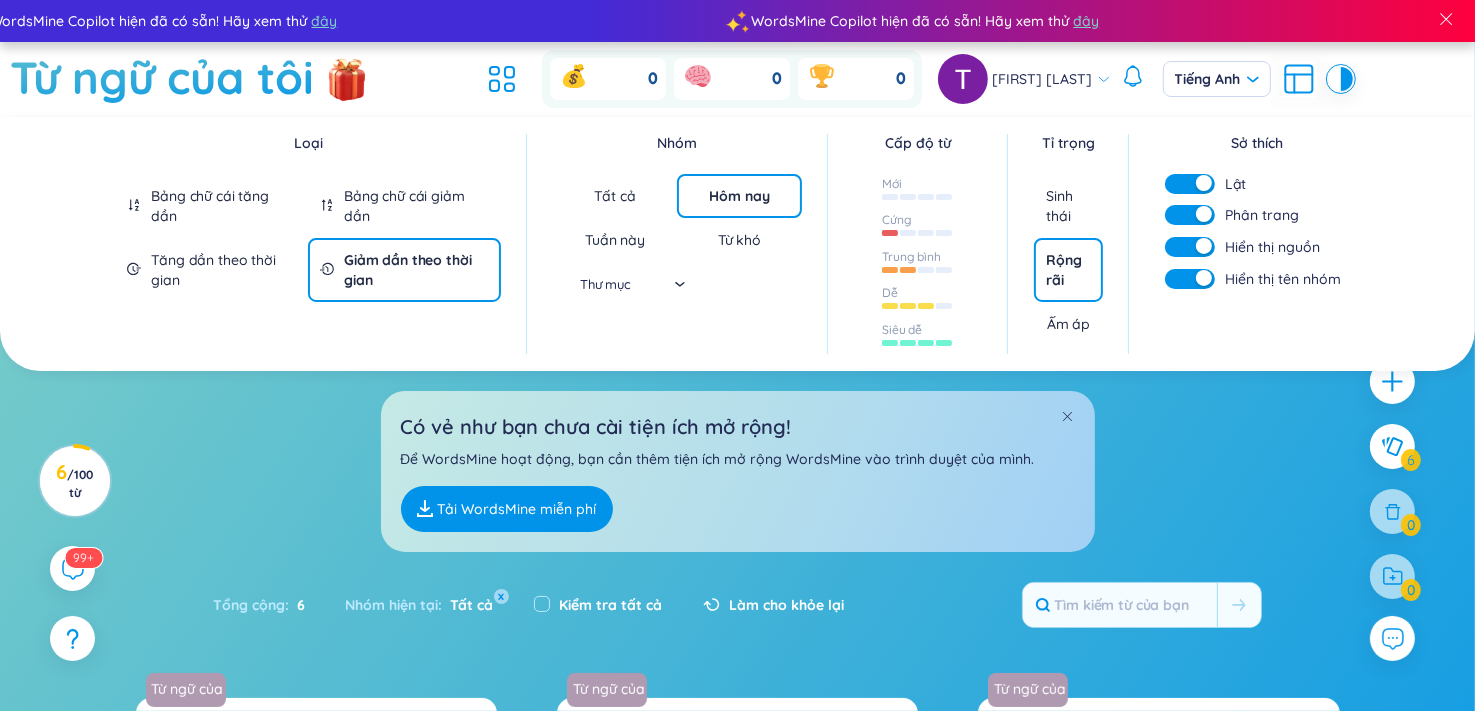 click on "Tăng dần theo thời gian" at bounding box center (223, 206) 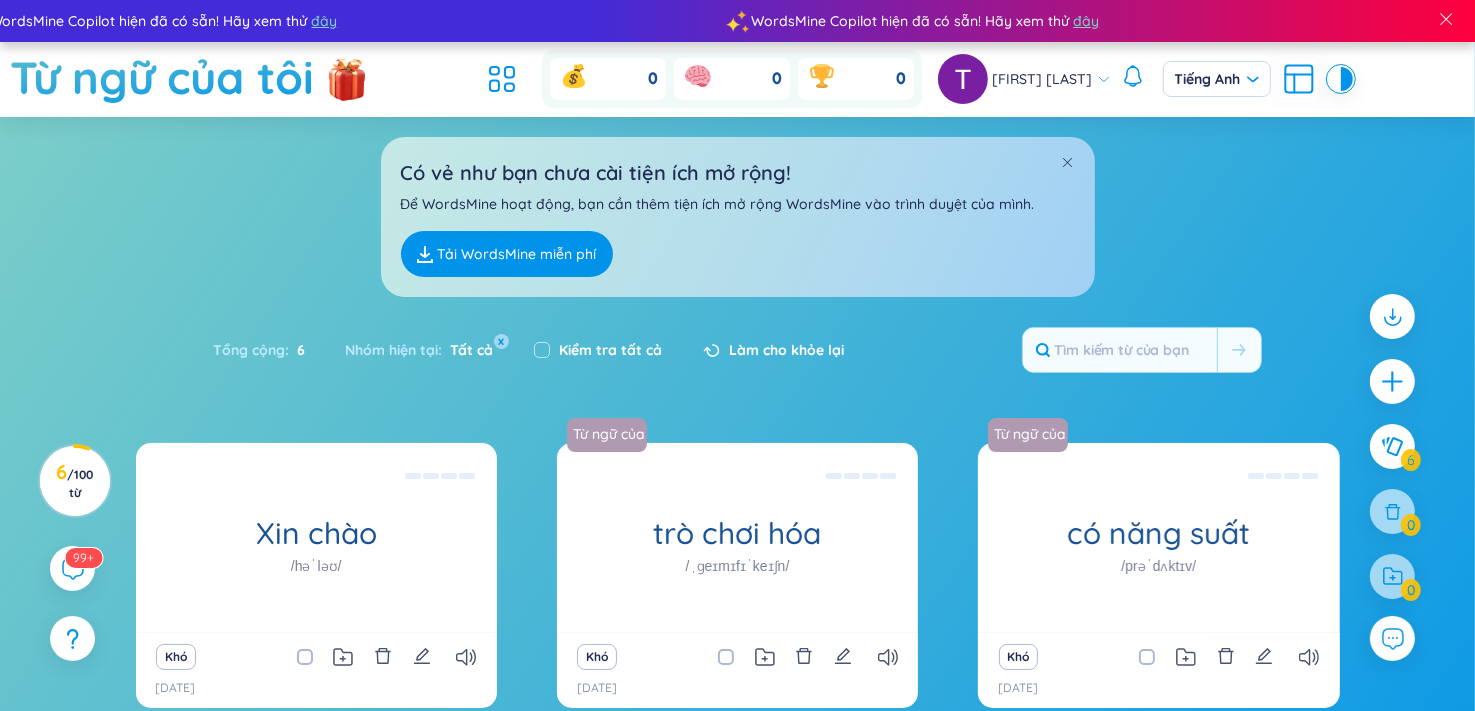 click on "1/7/2025" at bounding box center (737, 594) 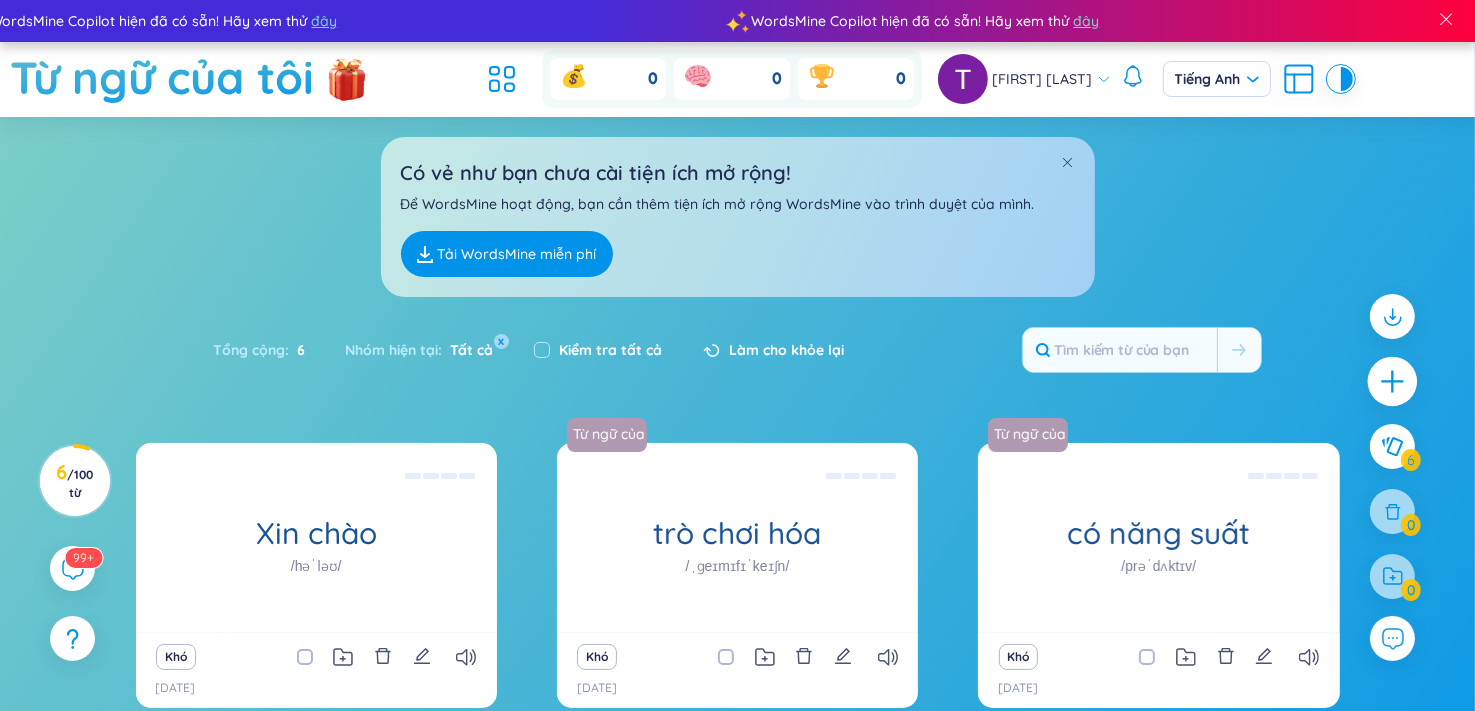 click at bounding box center (1393, 382) 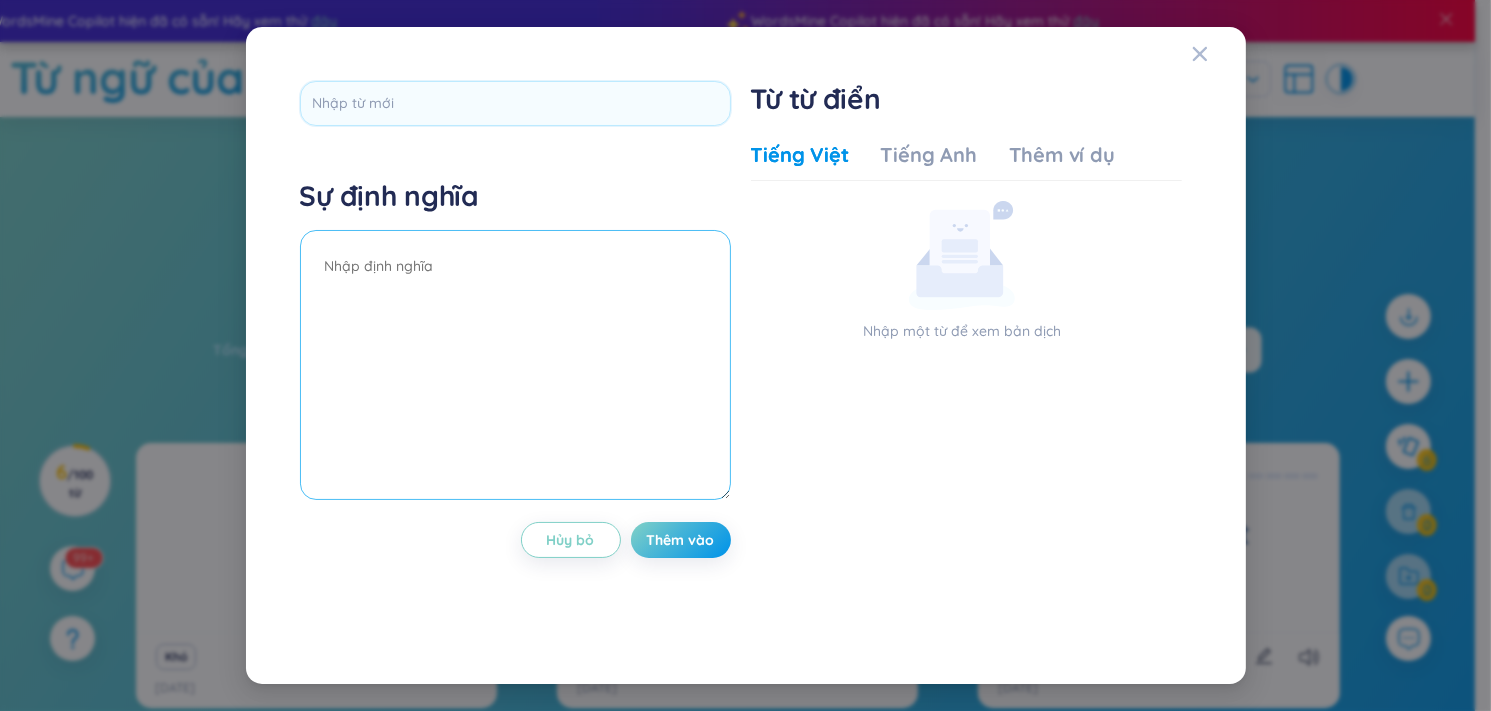 click at bounding box center [515, 365] 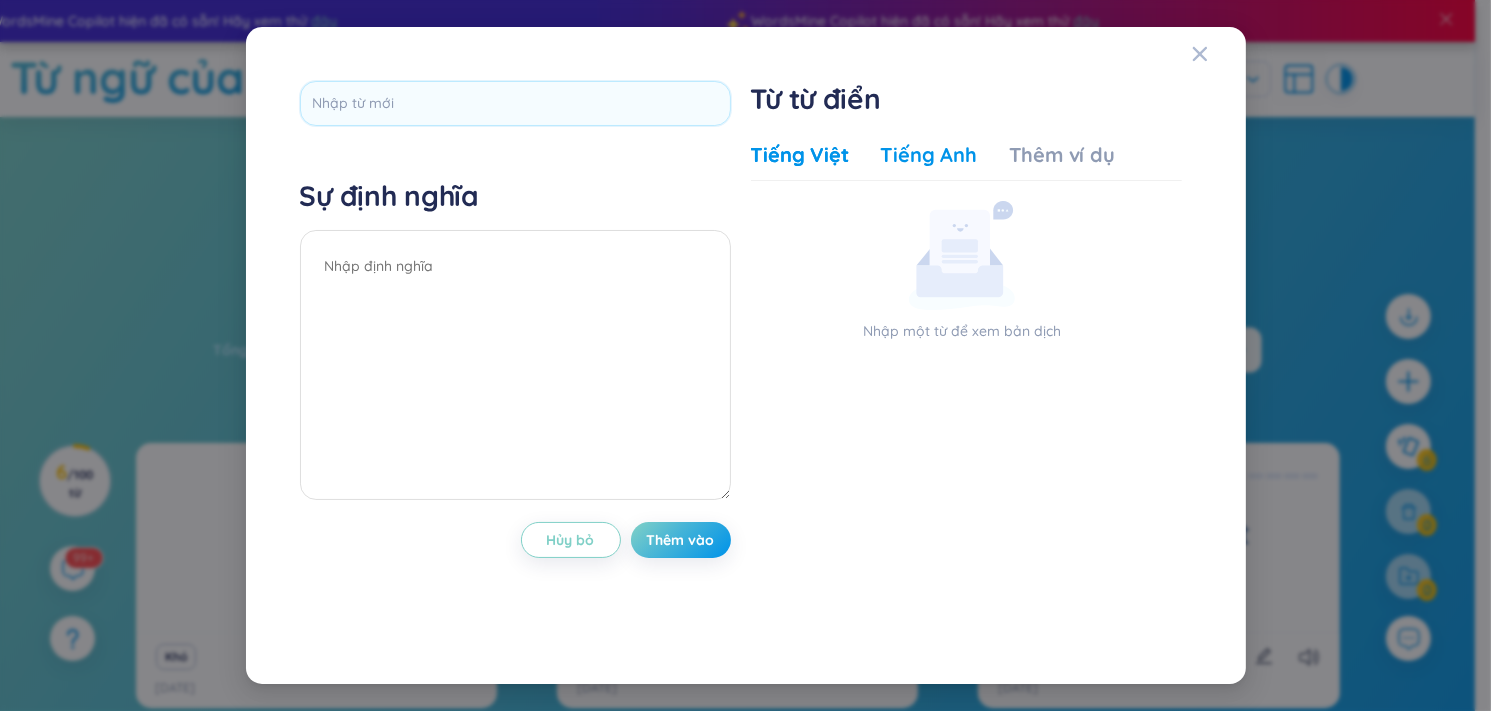 click on "Tiếng Anh" at bounding box center [929, 154] 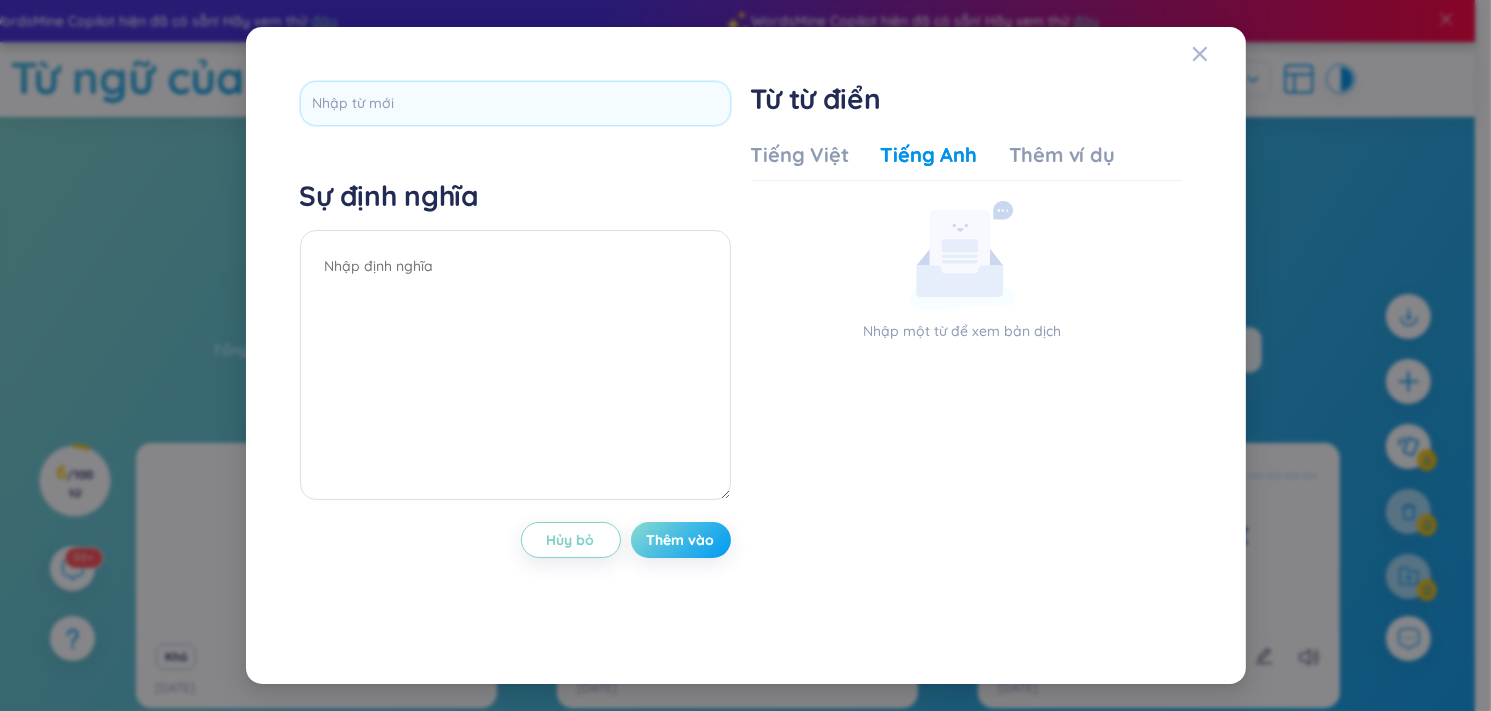 click on "Thêm vào" at bounding box center [681, 540] 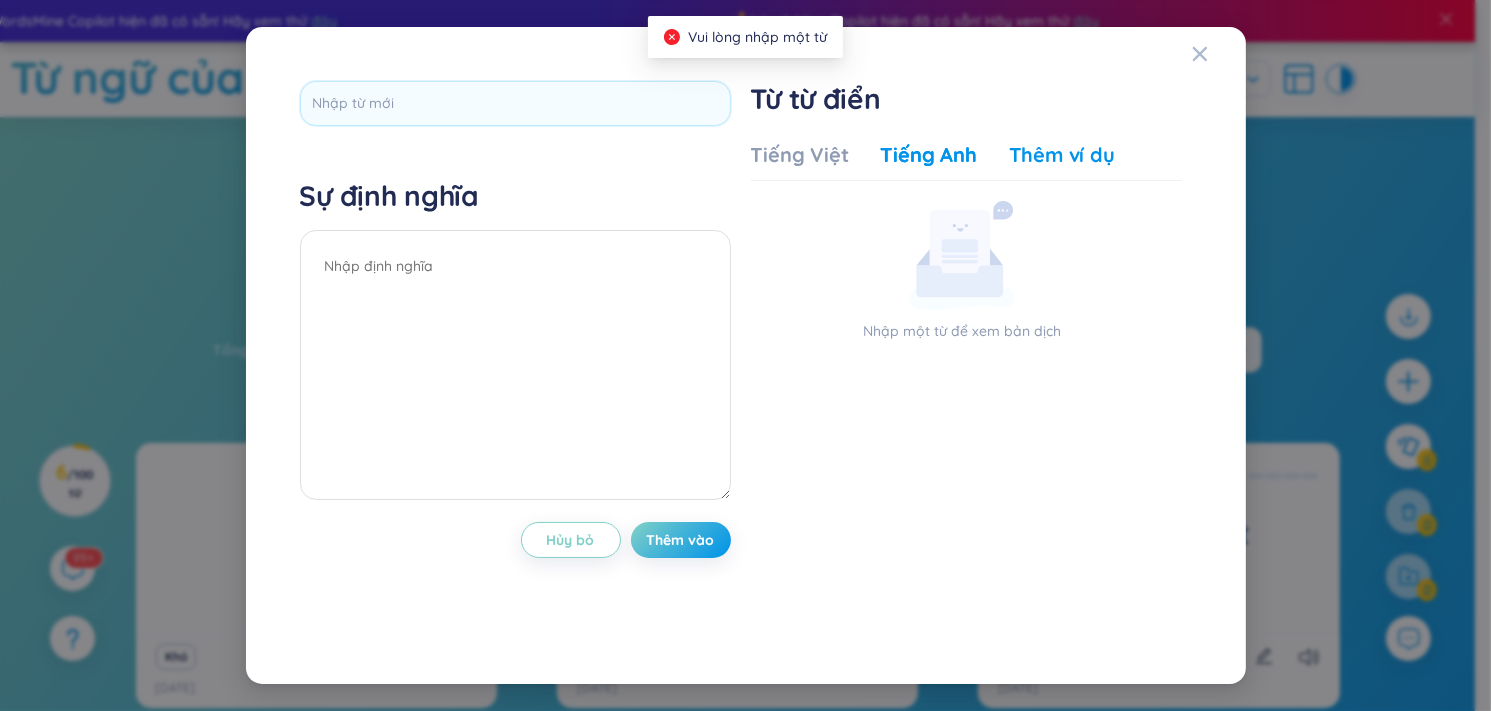 click on "Thêm ví dụ" at bounding box center (1062, 154) 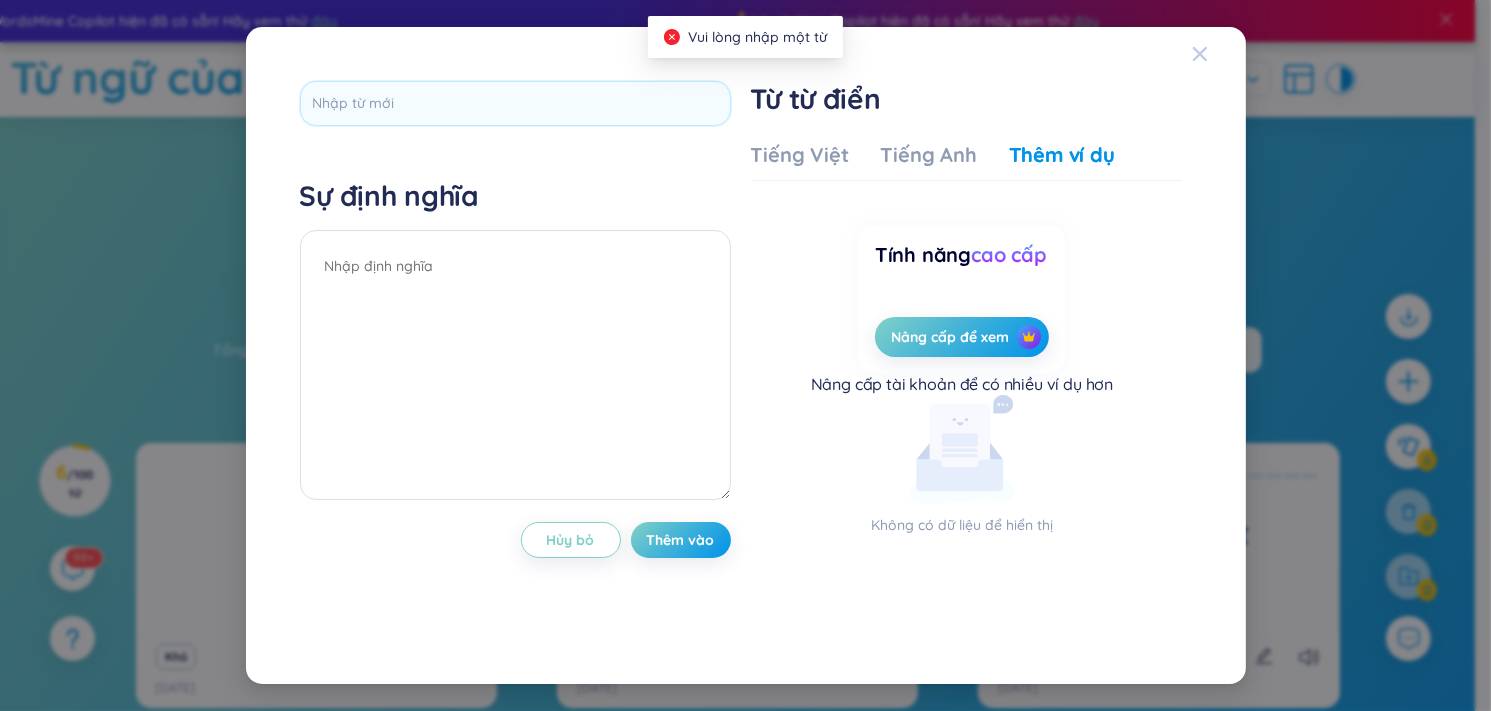 click at bounding box center [1199, 53] 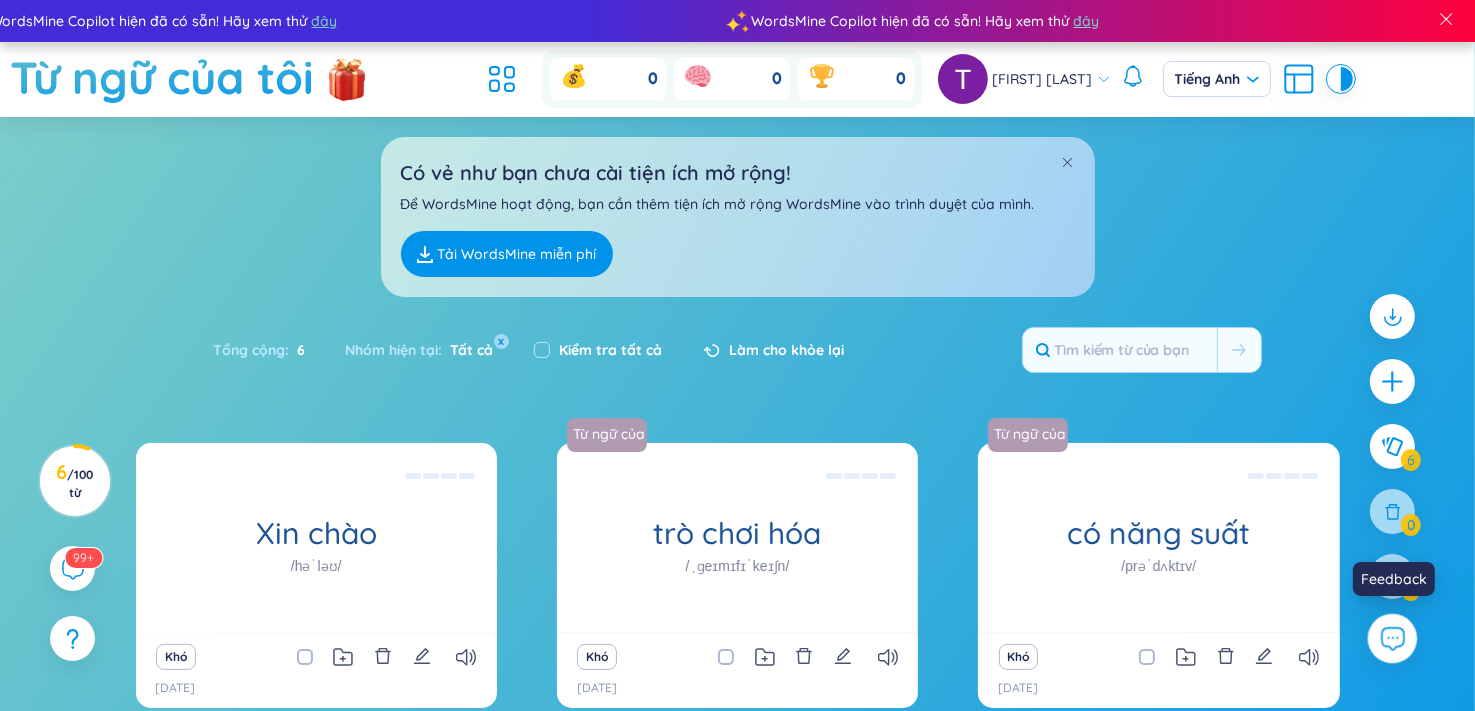 click at bounding box center [1393, 639] 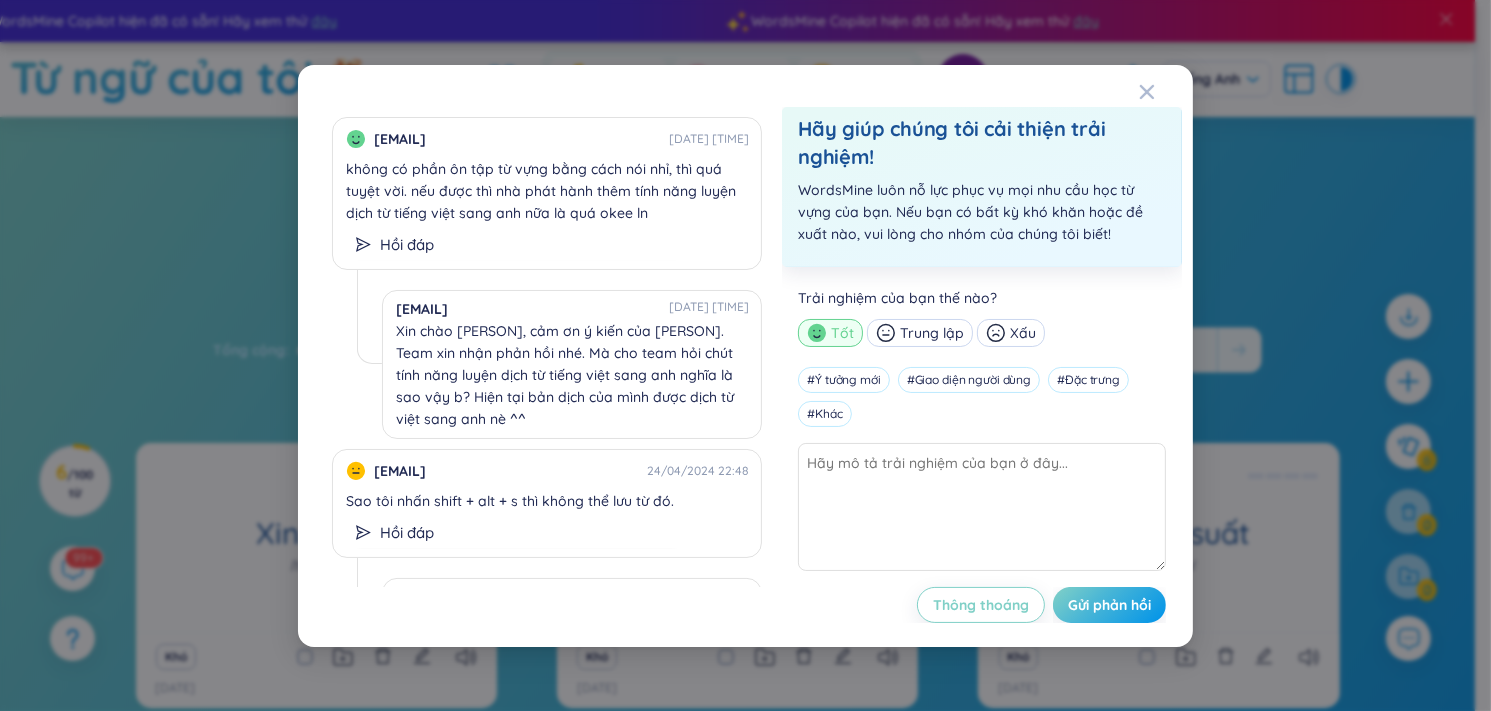 click on "[EMAIL] [DATE] [TIME] không có phần ôn tập từ vựng bằng cách nói nhỉ, thì quá tuyệt vời. nếu được thì nhà phát hành thêm tính năng luyện dịch từ tiếng việt sang anh nữa là quá okee ln Hồi đáp [EMAIL] [DATE] [TIME] Xin chào [FIRST], cảm ơn ý kiến ​​của [FIRST]. Team xin nhận phản hồi nhé. Mà cho team hỏi chút tính năng luyện dịch từ tiếng việt sang anh nghĩa là sao vậy b? Hiện tại bản dịch của mình được dịch từ việt sang anh nè ^^ [EMAIL] [DATE] [TIME] Sao tôi nhấn shift + alt + s thì không thể lưu từ đó. Hồi đáp [EMAIL] [DATE] [TIME] [EMAIL] [DATE] [TIME] Cho thêm lựa chọn hành động để thêm vào mô tả nữa thì tuyệt đối Hồi đáp [EMAIL] [DATE] [TIME] [EMAIL] [DATE] [TIME] Hồi đáp [EMAIL]" at bounding box center [745, 355] 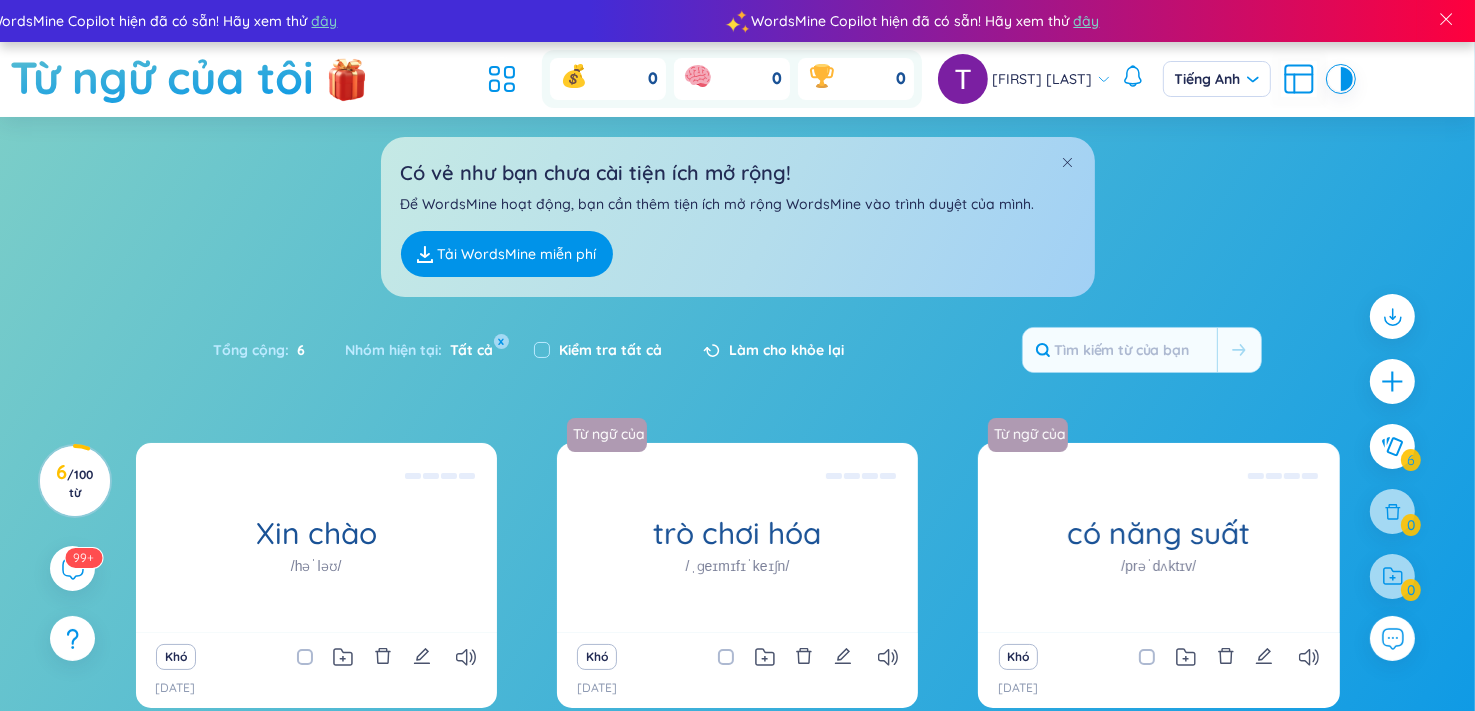 scroll, scrollTop: 399, scrollLeft: 0, axis: vertical 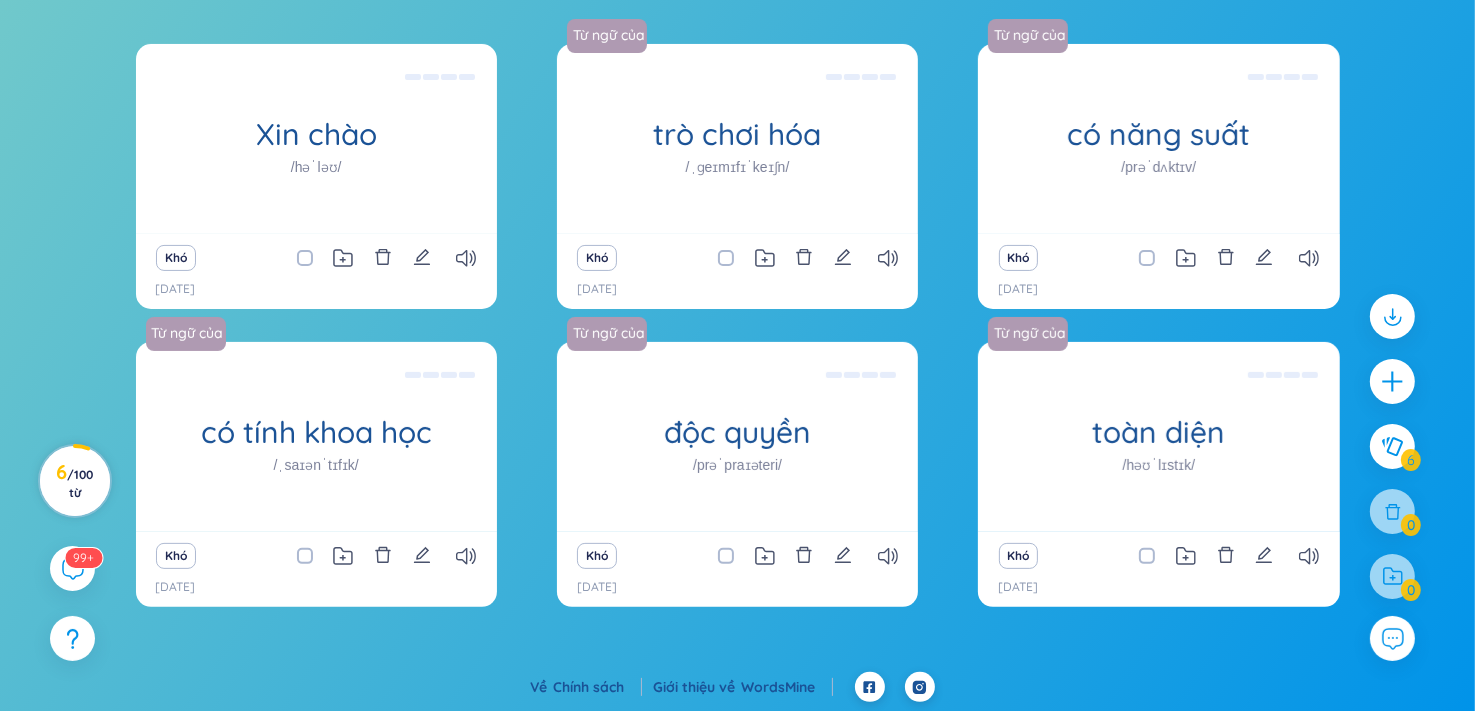 click on "100" at bounding box center [70, 474] 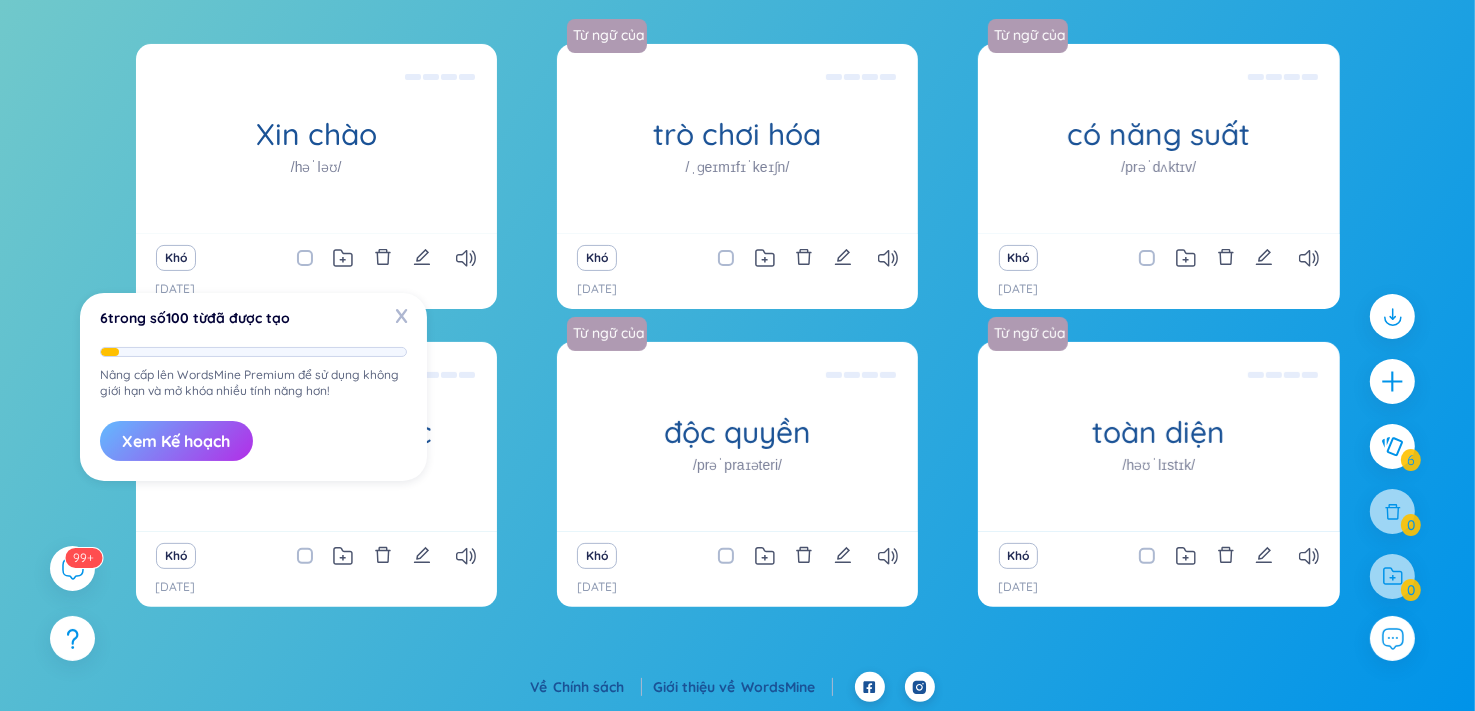 click on "Xem Kế hoạch" at bounding box center [176, 441] 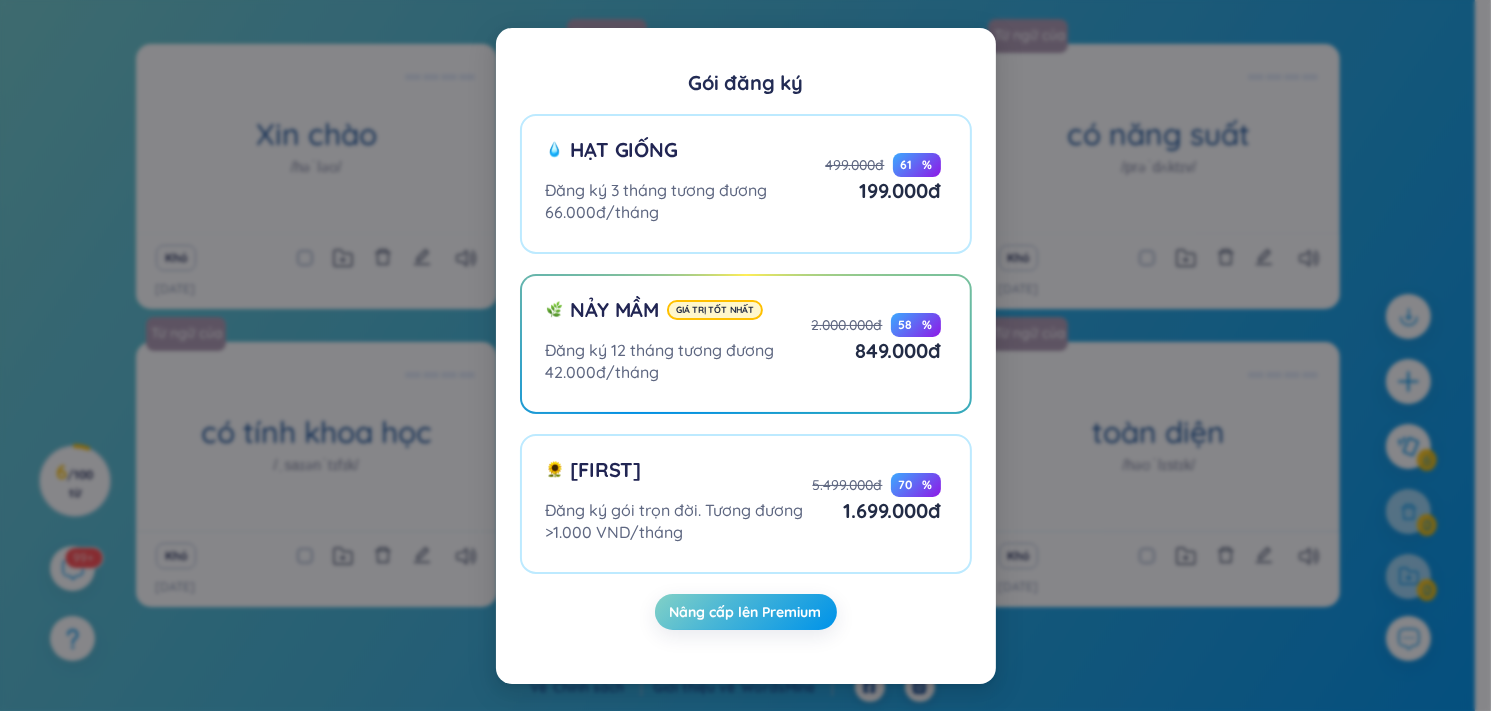 click on "Gói đăng ký Hạt giống Đăng ký 3 tháng tương đương 66.000đ/tháng 499.000đ 61  % 199.000đ ​ Nảy mầm Giá trị tốt nhất Đăng ký 12 tháng tương đương 42.000đ/tháng 2.000.000đ 58  % 849.000đ ​ Hoa Đăng ký gói trọn đời. Tương đương >1.000 VND/tháng 5.499.000đ 70  % 1.699.000đ ​ Nâng cấp lên Premium" at bounding box center (745, 355) 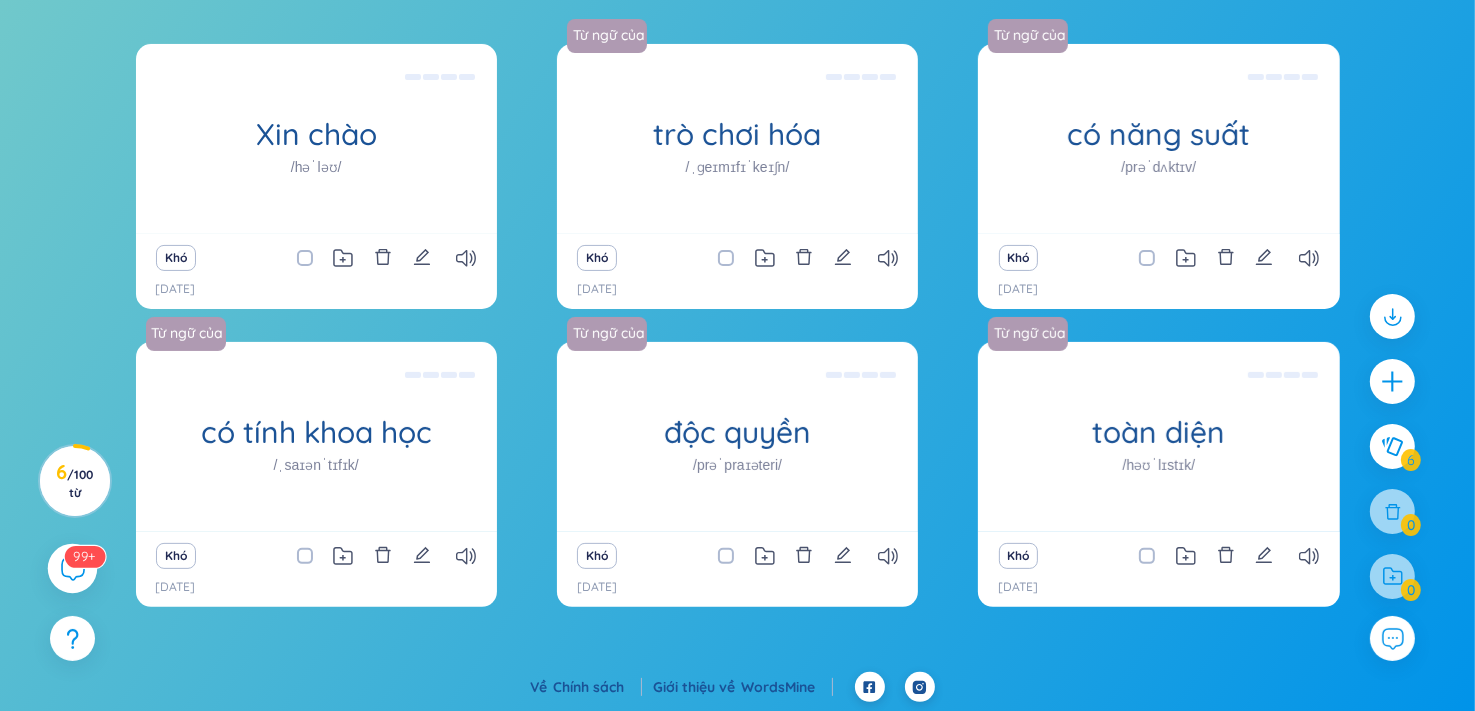 click at bounding box center (72, 568) 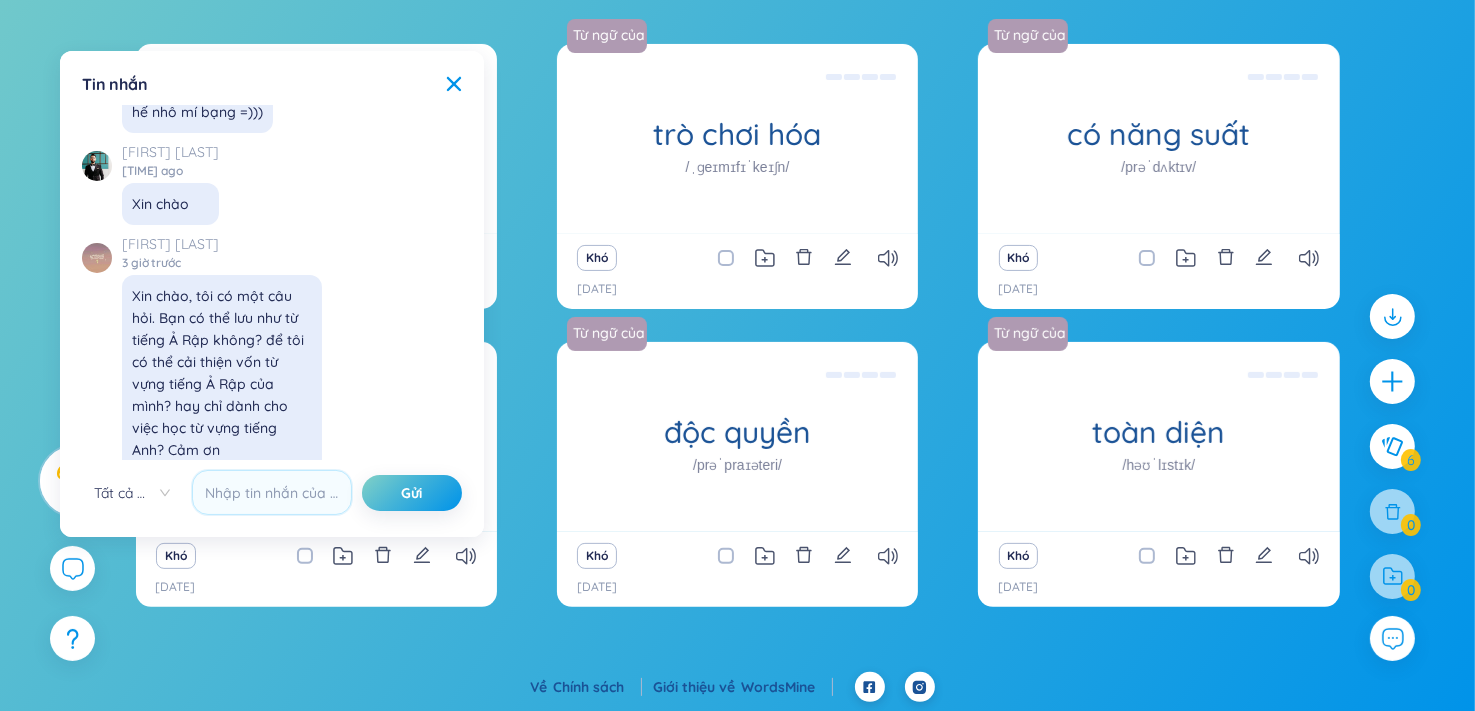 scroll, scrollTop: 23324, scrollLeft: 0, axis: vertical 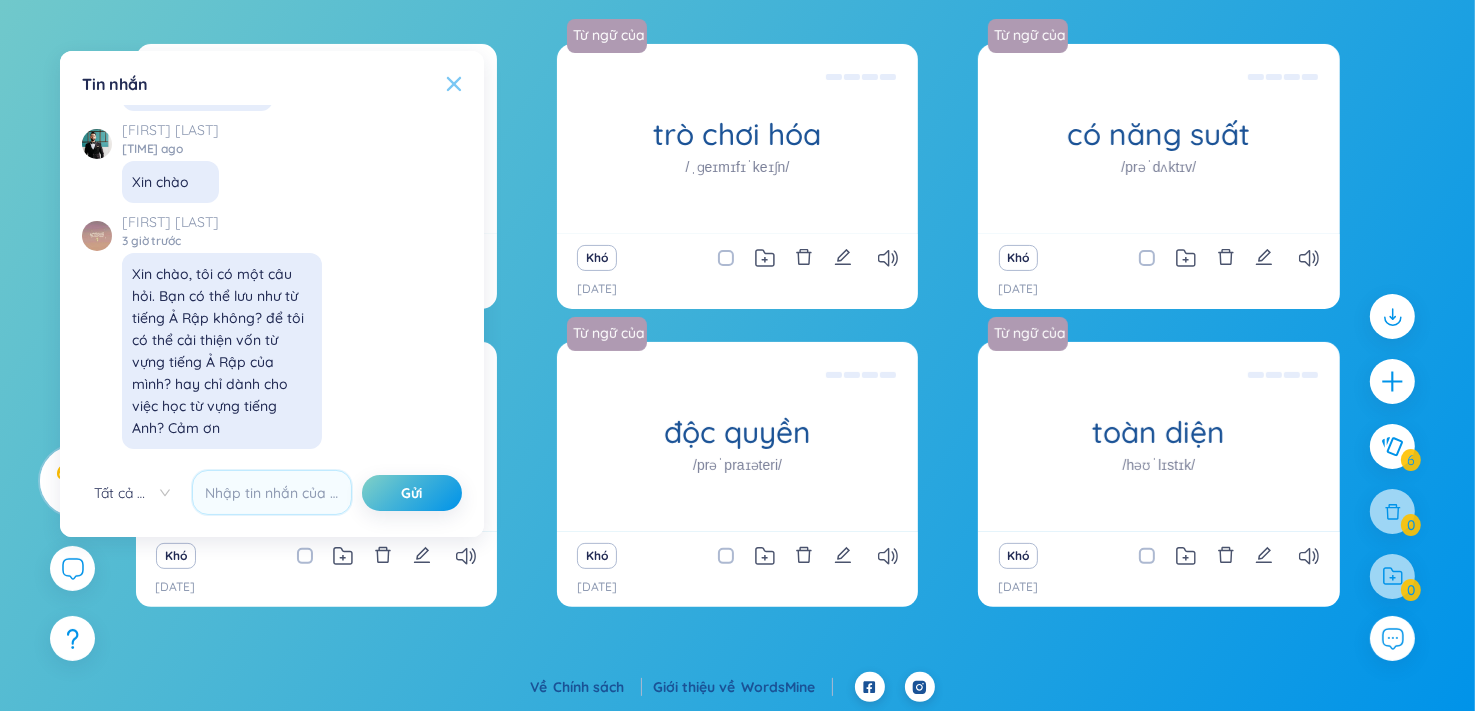 click at bounding box center (454, 84) 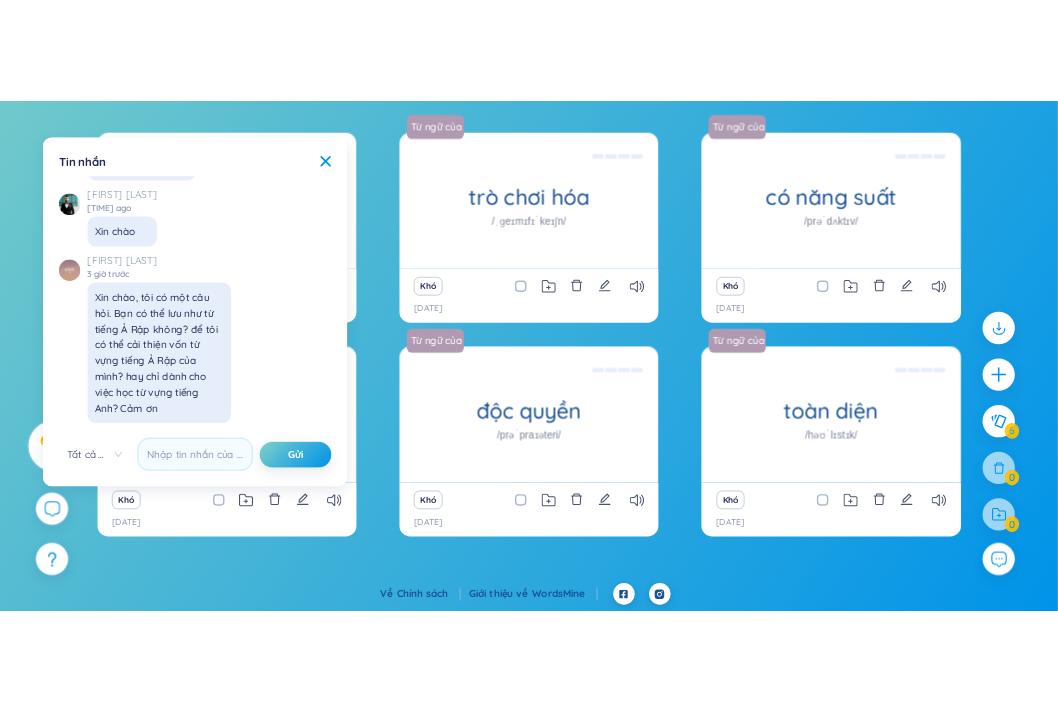 scroll, scrollTop: 0, scrollLeft: 0, axis: both 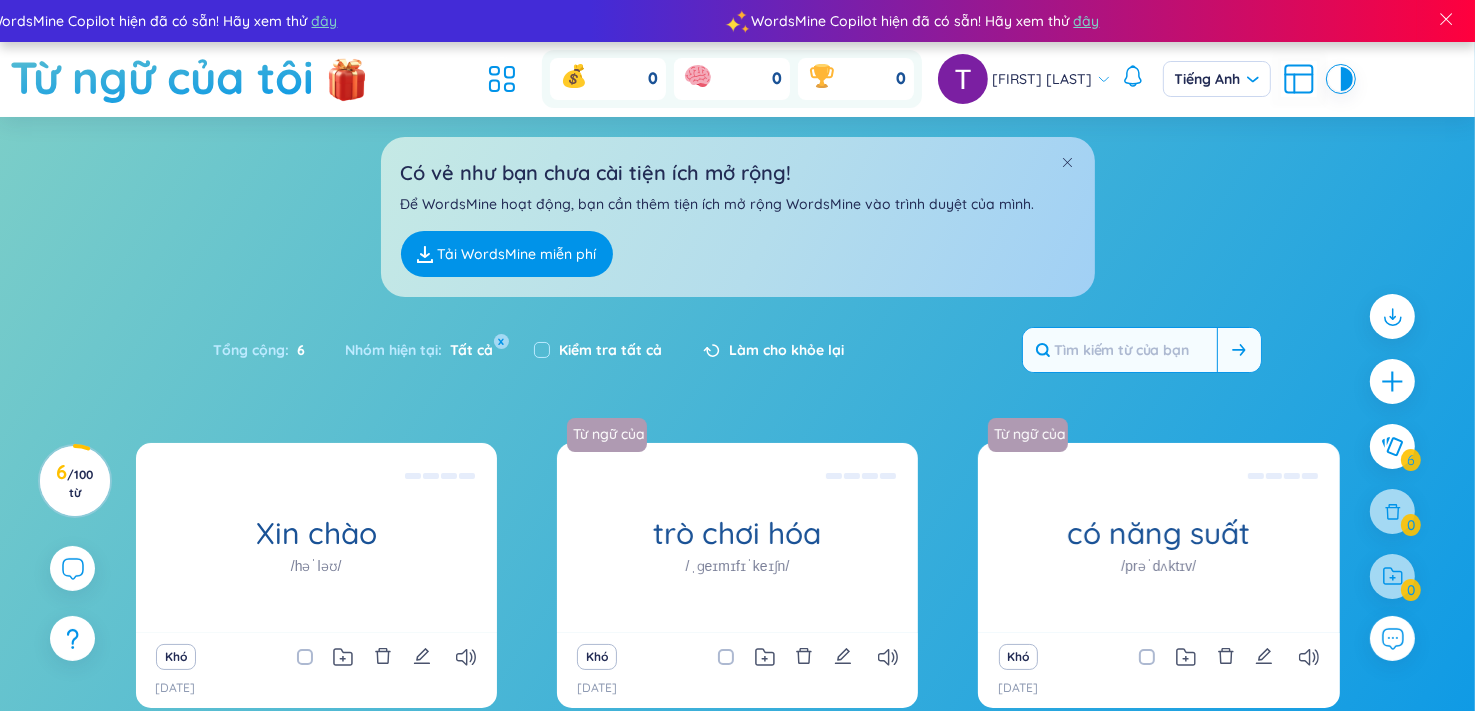 click at bounding box center (1120, 350) 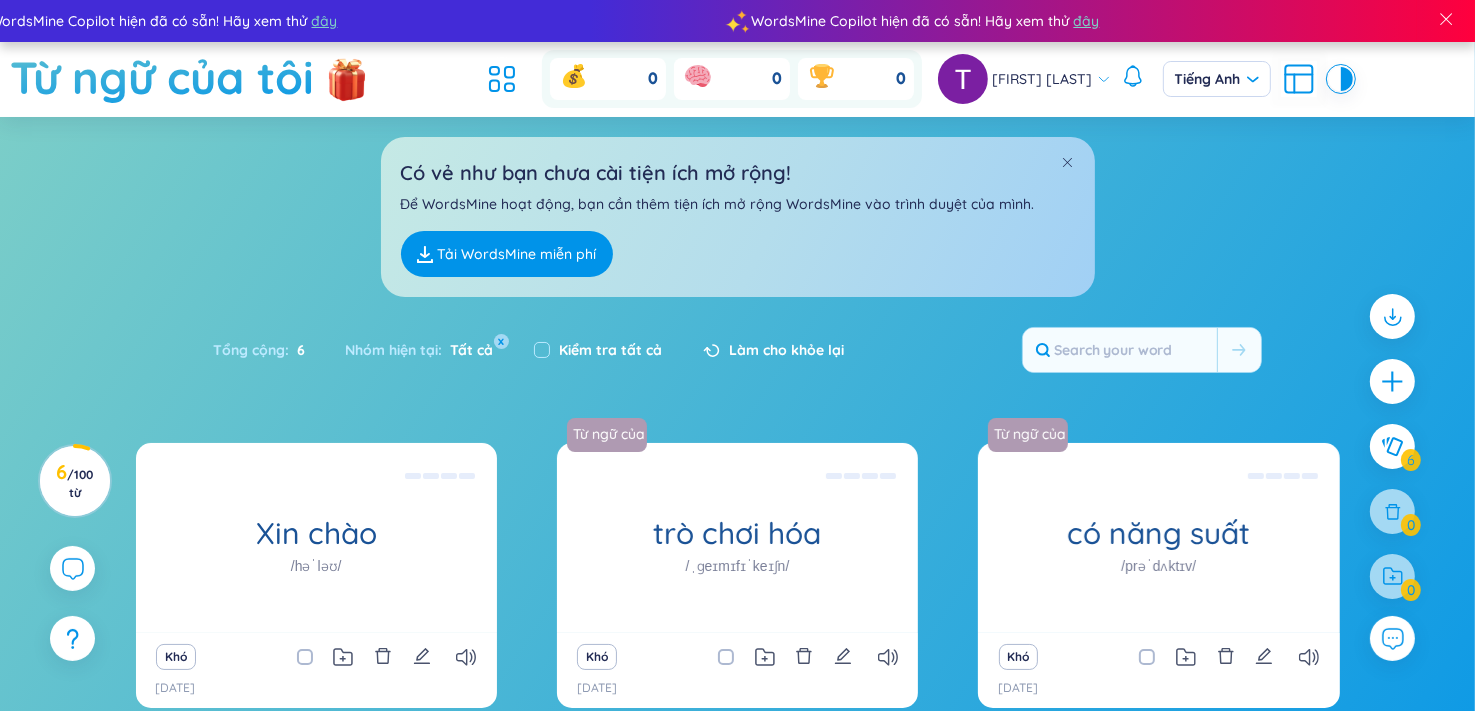 drag, startPoint x: 890, startPoint y: 59, endPoint x: 879, endPoint y: 59, distance: 11 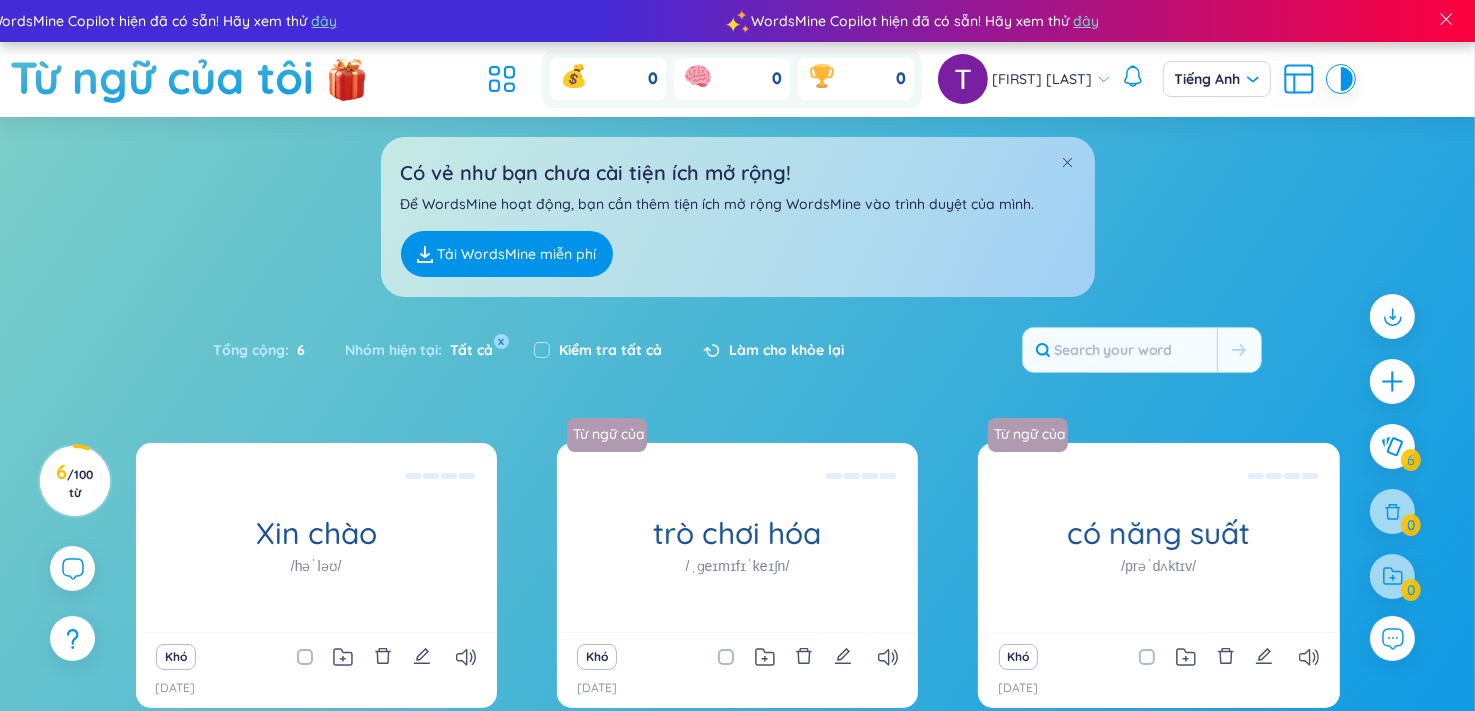click on "0" at bounding box center [856, 79] 